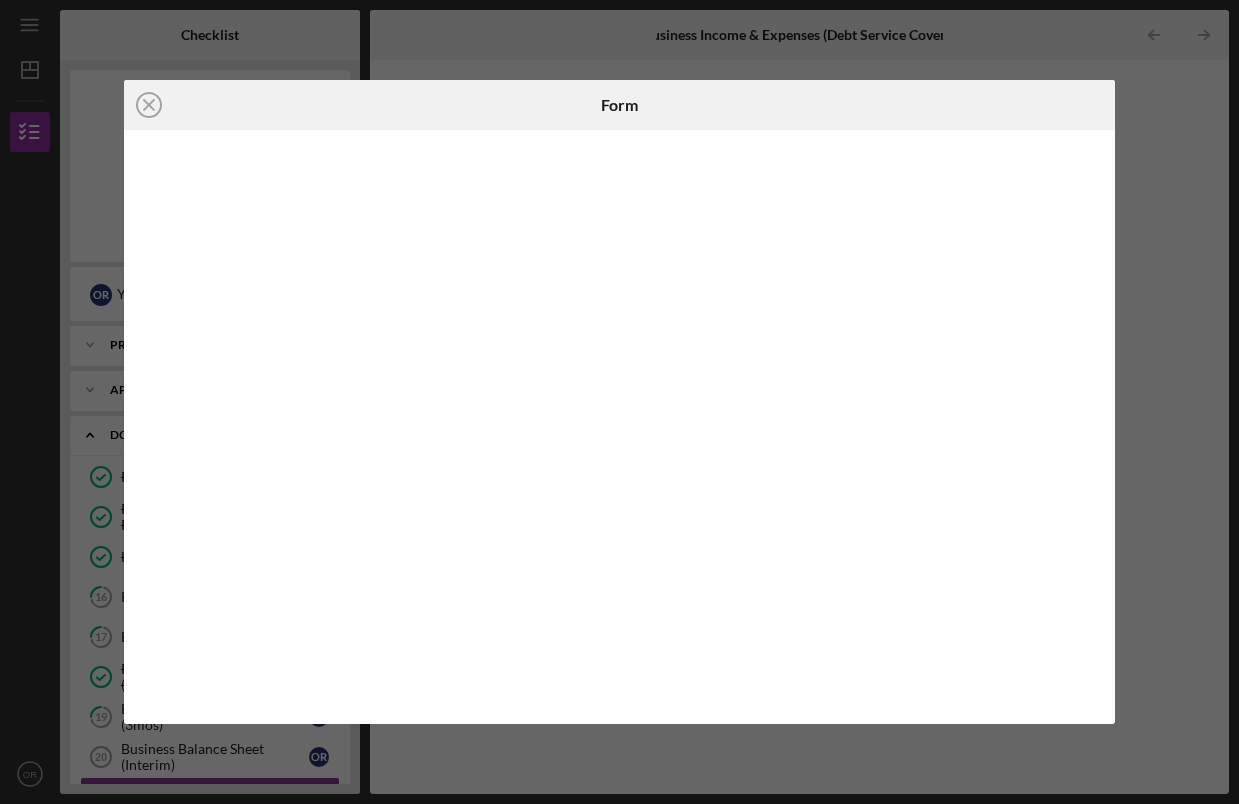 scroll, scrollTop: 0, scrollLeft: 0, axis: both 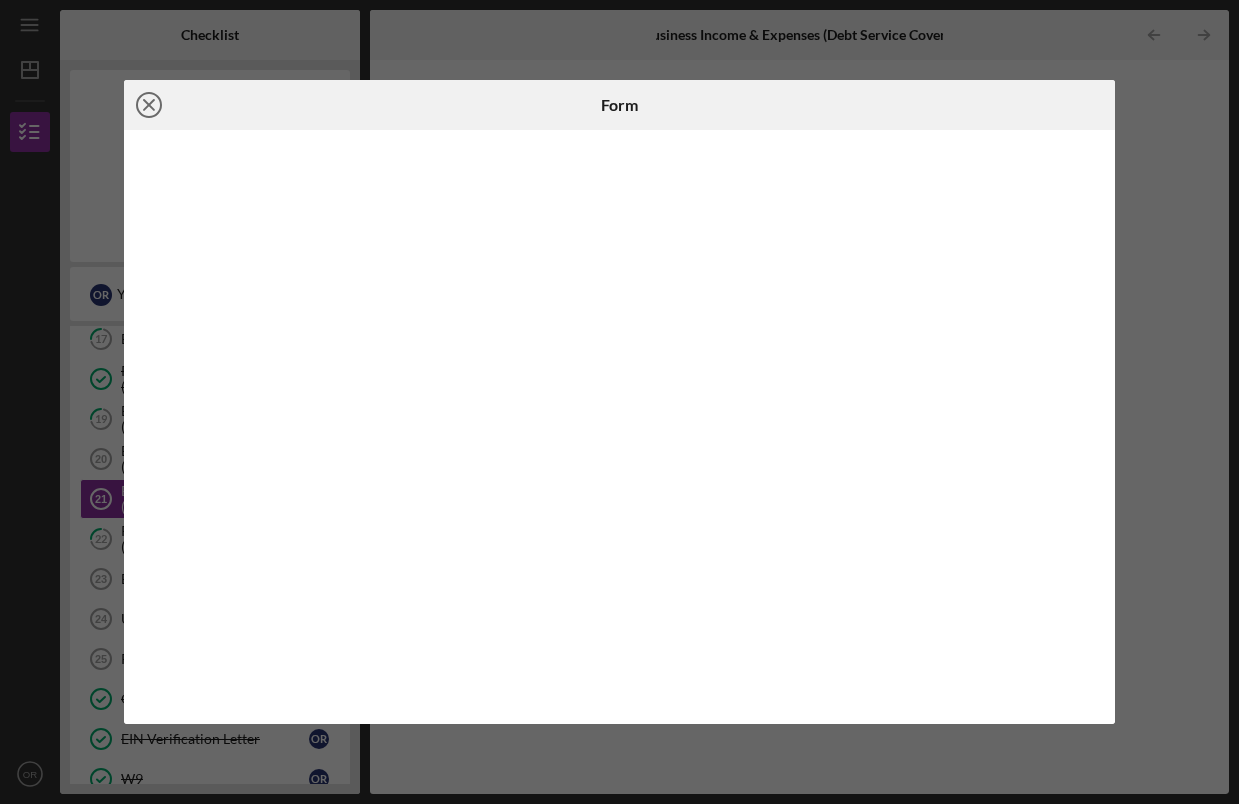click on "Icon/Close" 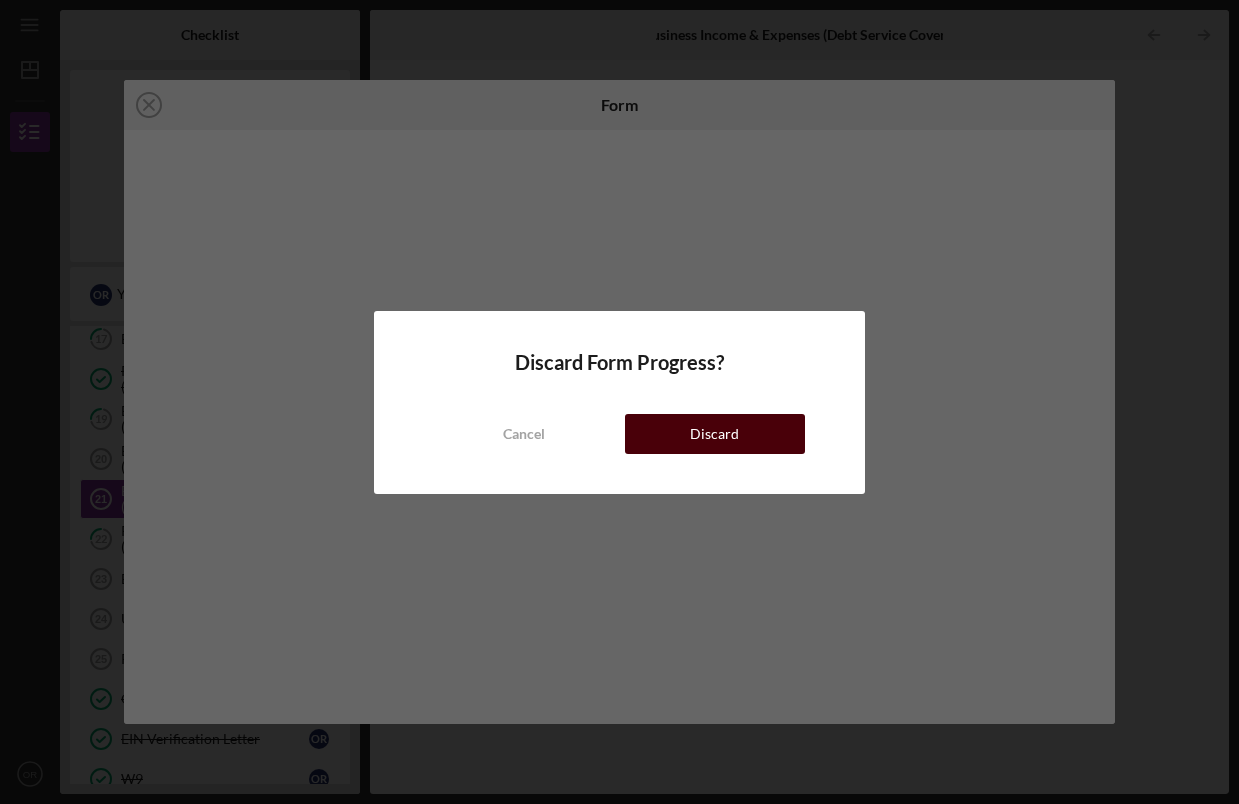 click on "Discard" at bounding box center [715, 434] 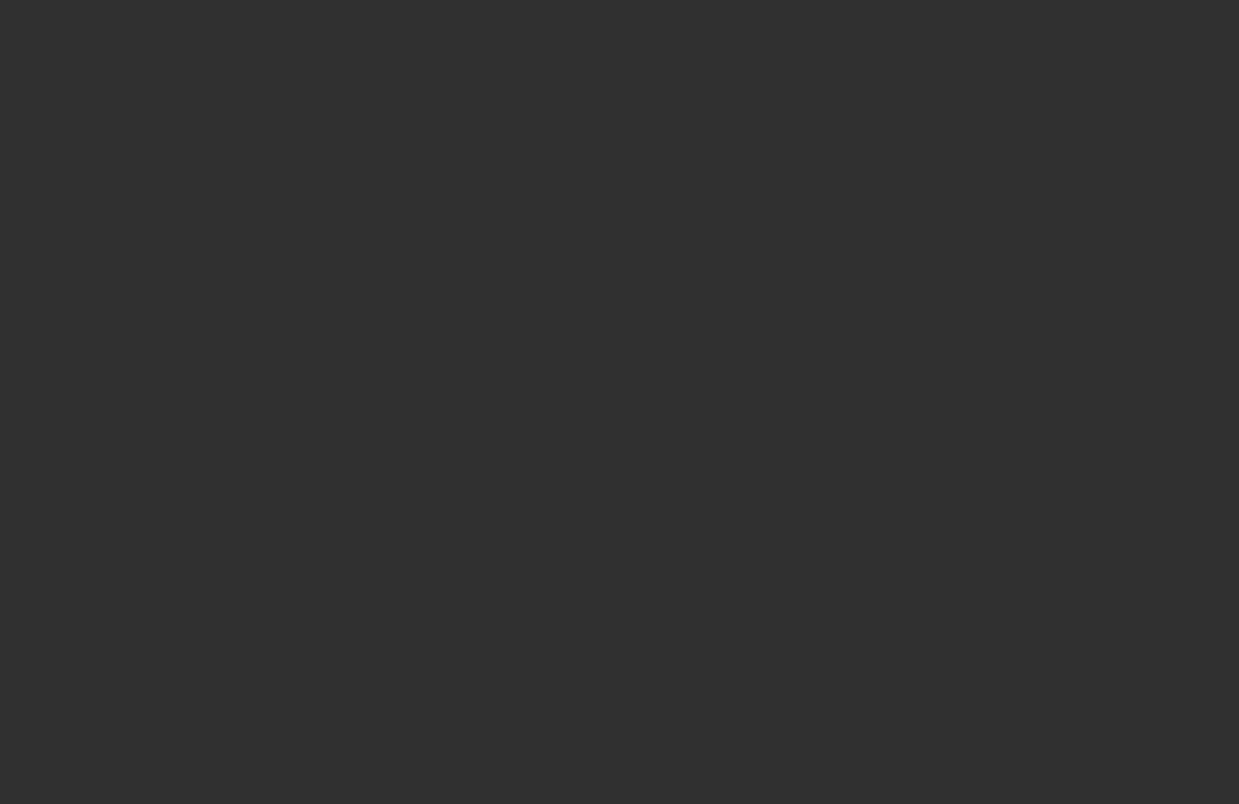 scroll, scrollTop: 0, scrollLeft: 0, axis: both 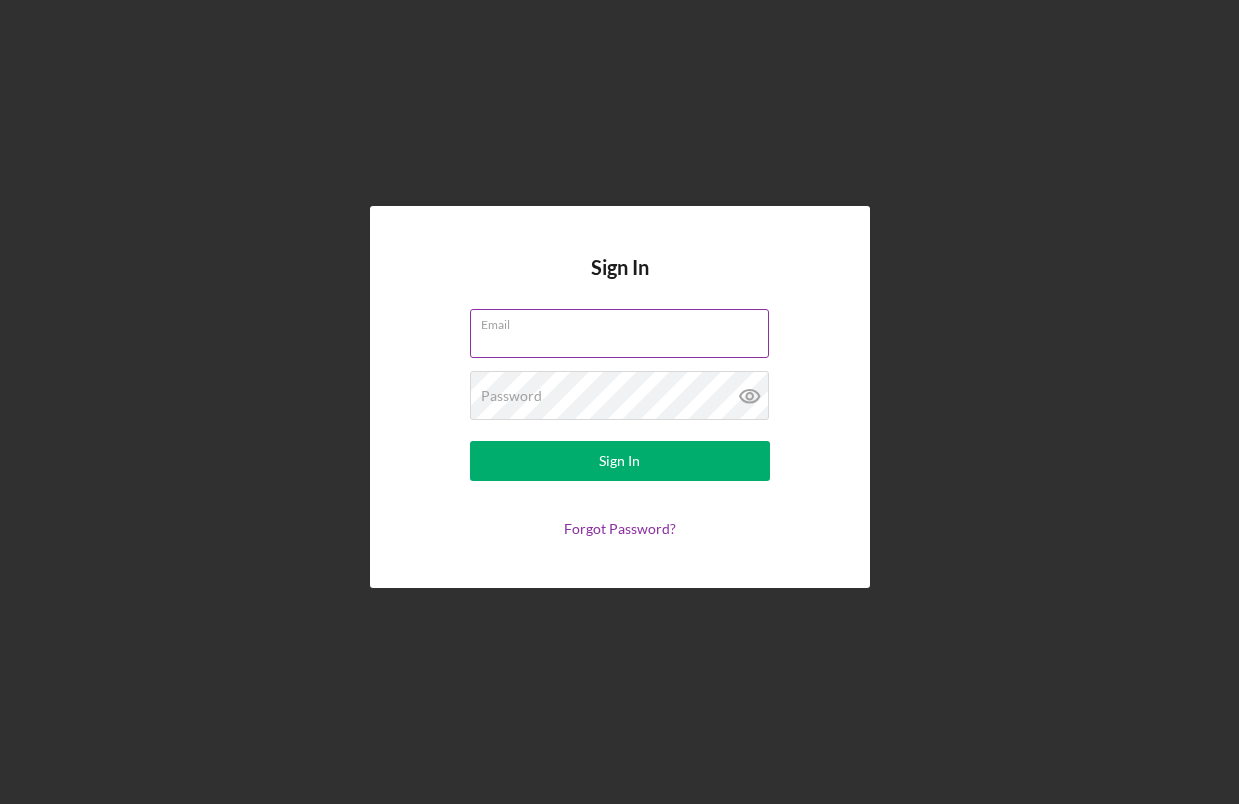 type on "[EMAIL]" 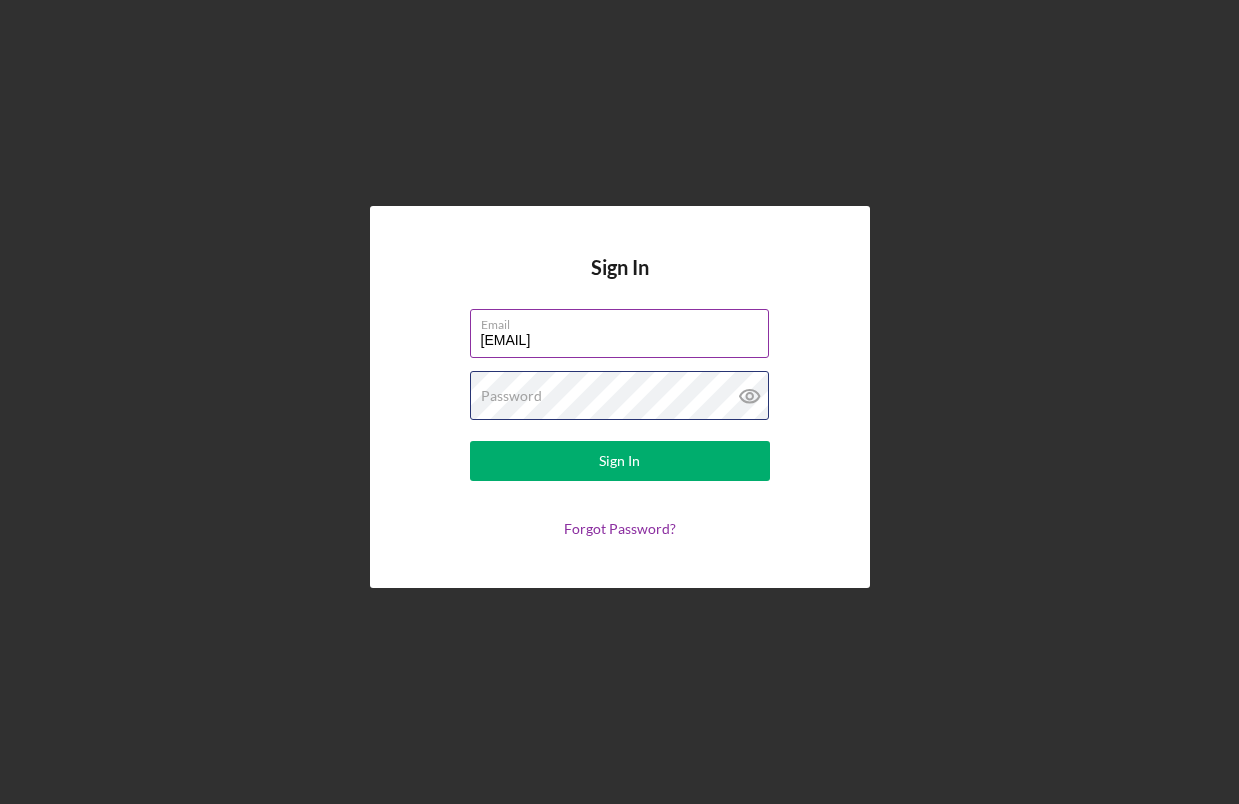 click on "Sign In" at bounding box center (620, 461) 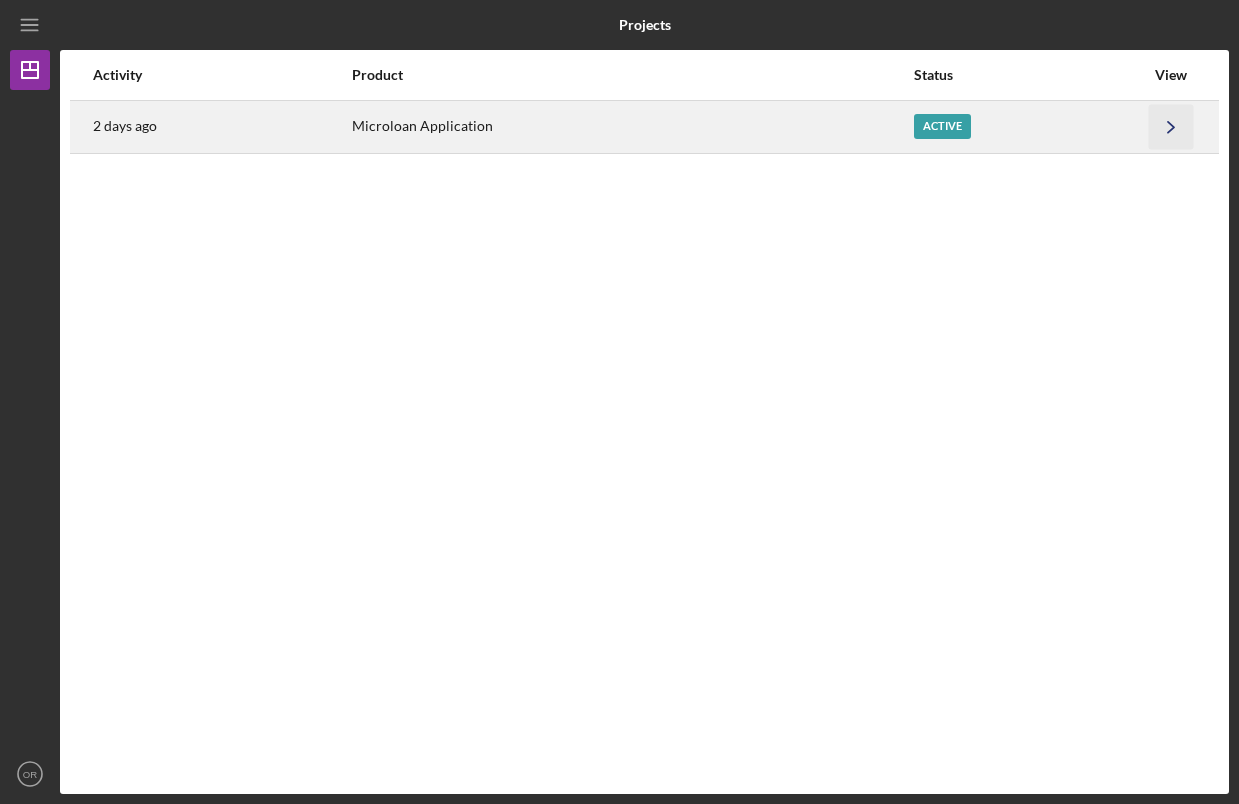 click on "Icon/Navigate" 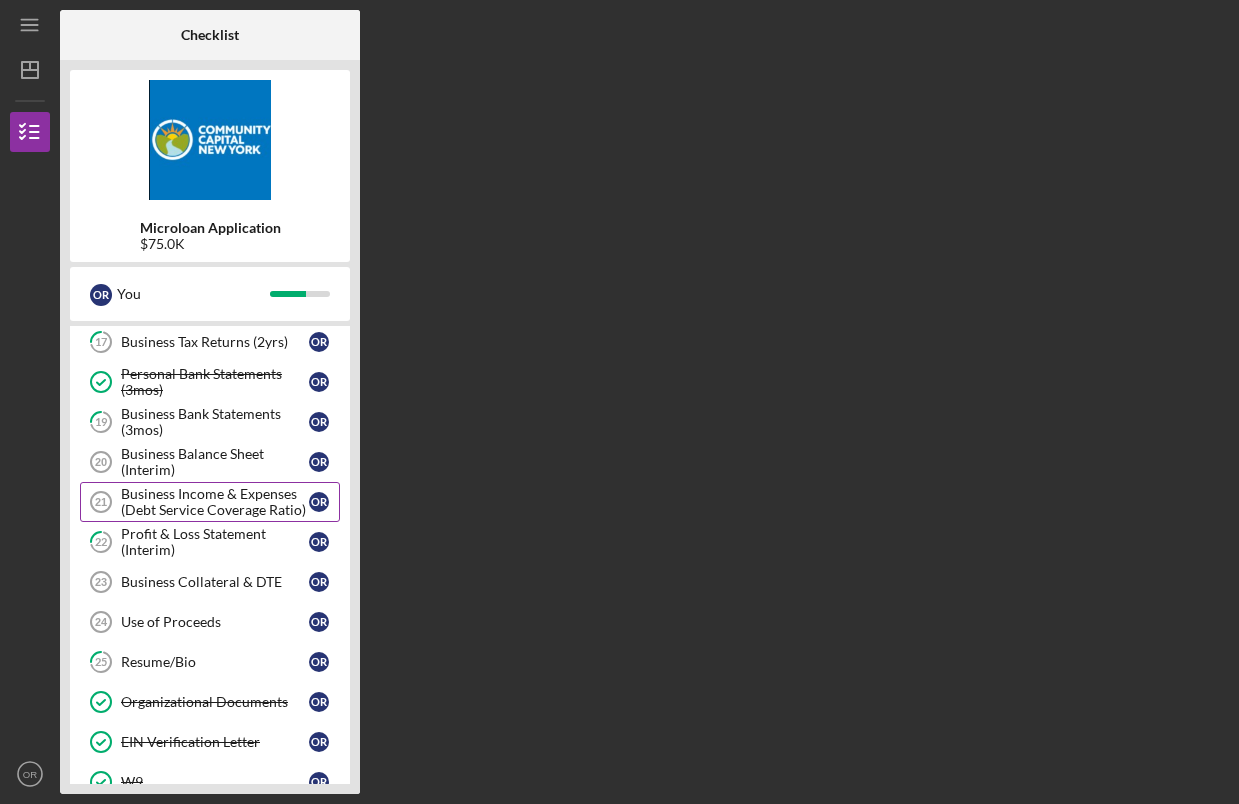 scroll, scrollTop: 304, scrollLeft: 0, axis: vertical 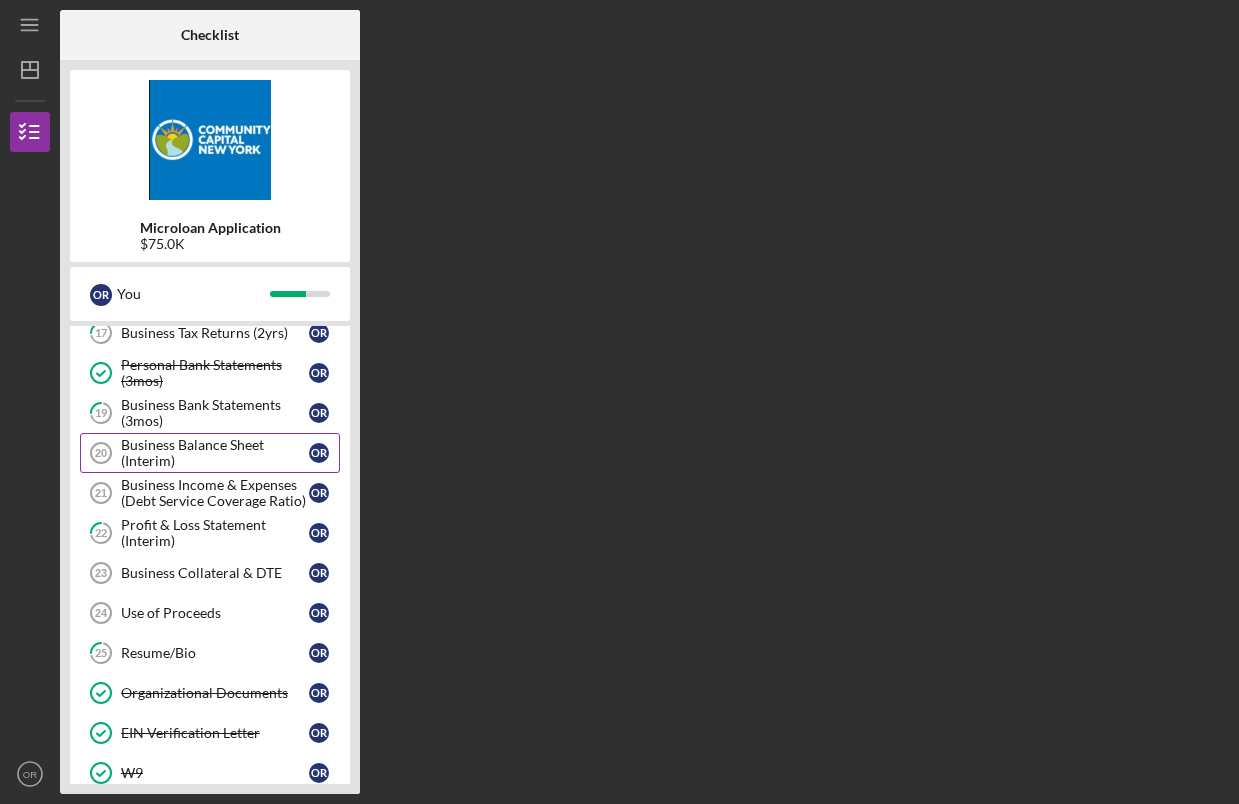 click on "Business Balance Sheet (Interim)" at bounding box center (215, 453) 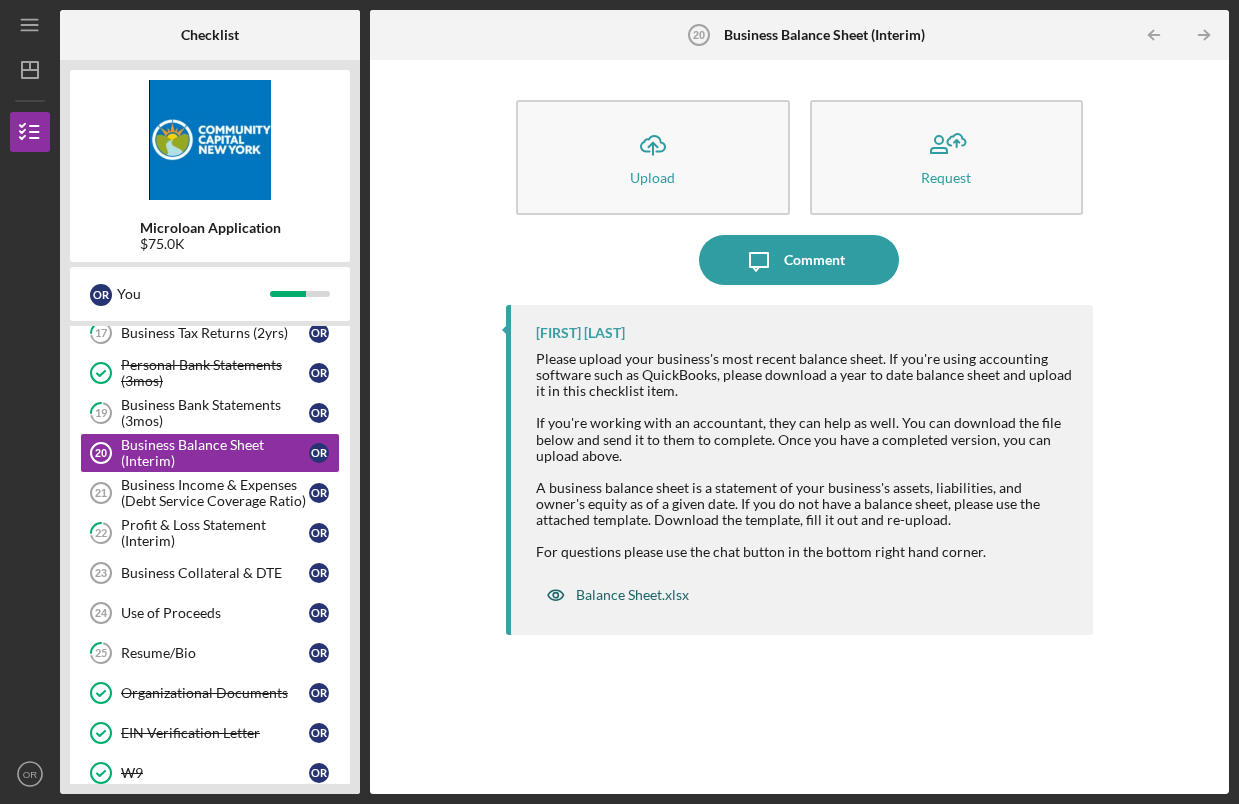 click on "Balance Sheet.xlsx" at bounding box center (617, 595) 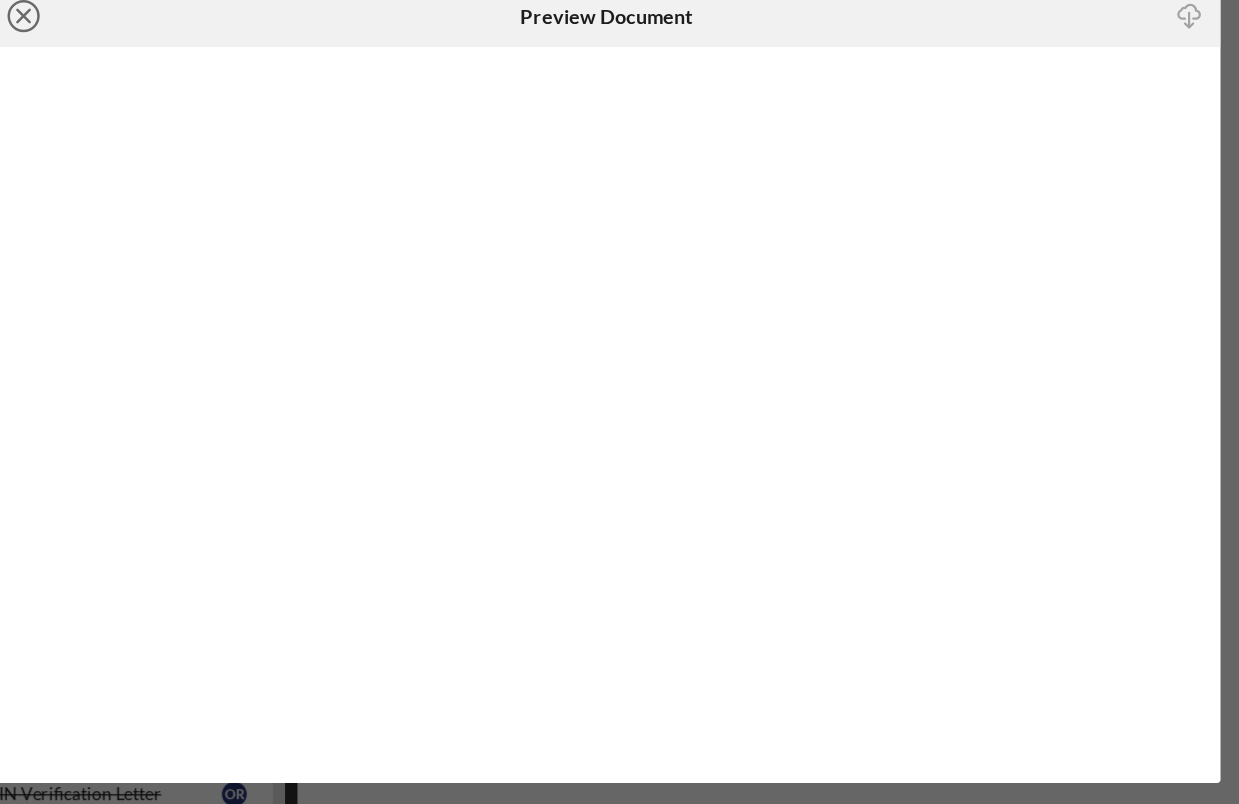 click on "Icon/Close" 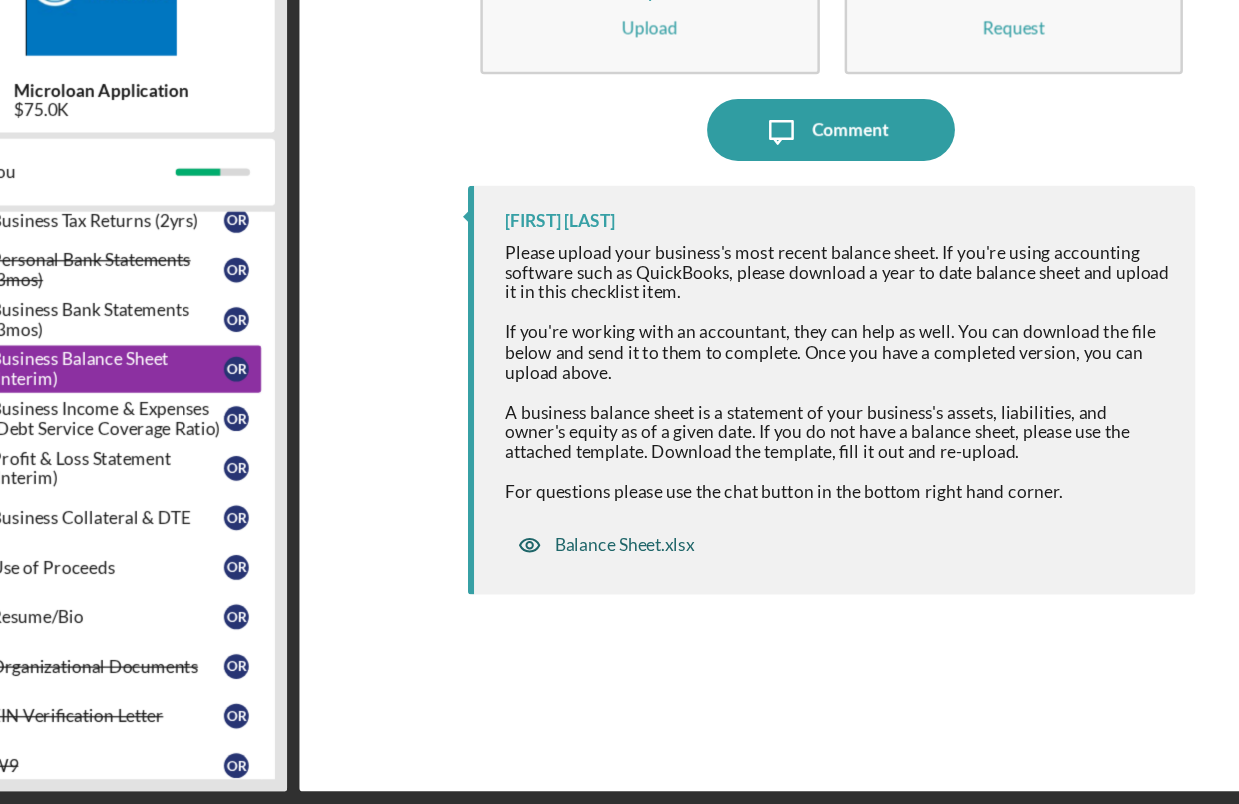 scroll, scrollTop: 0, scrollLeft: 0, axis: both 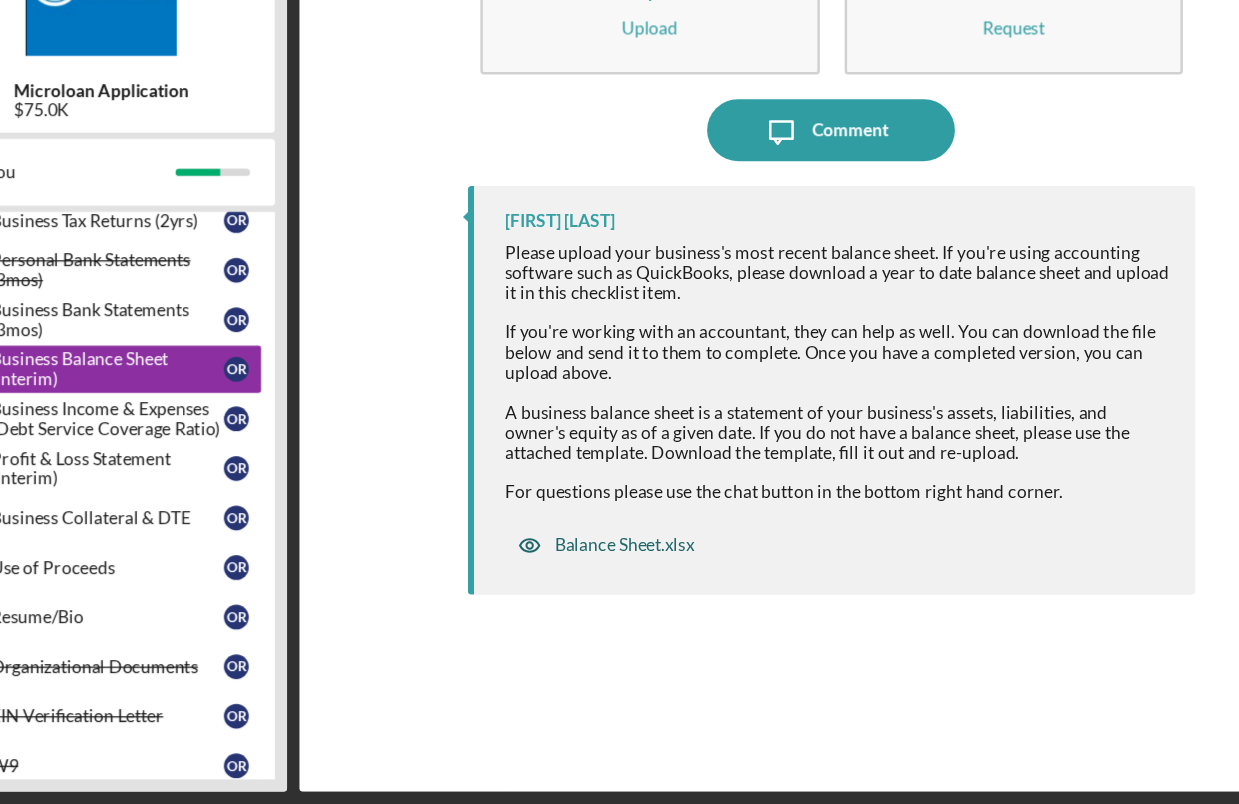 click on "Balance Sheet.xlsx" at bounding box center [632, 595] 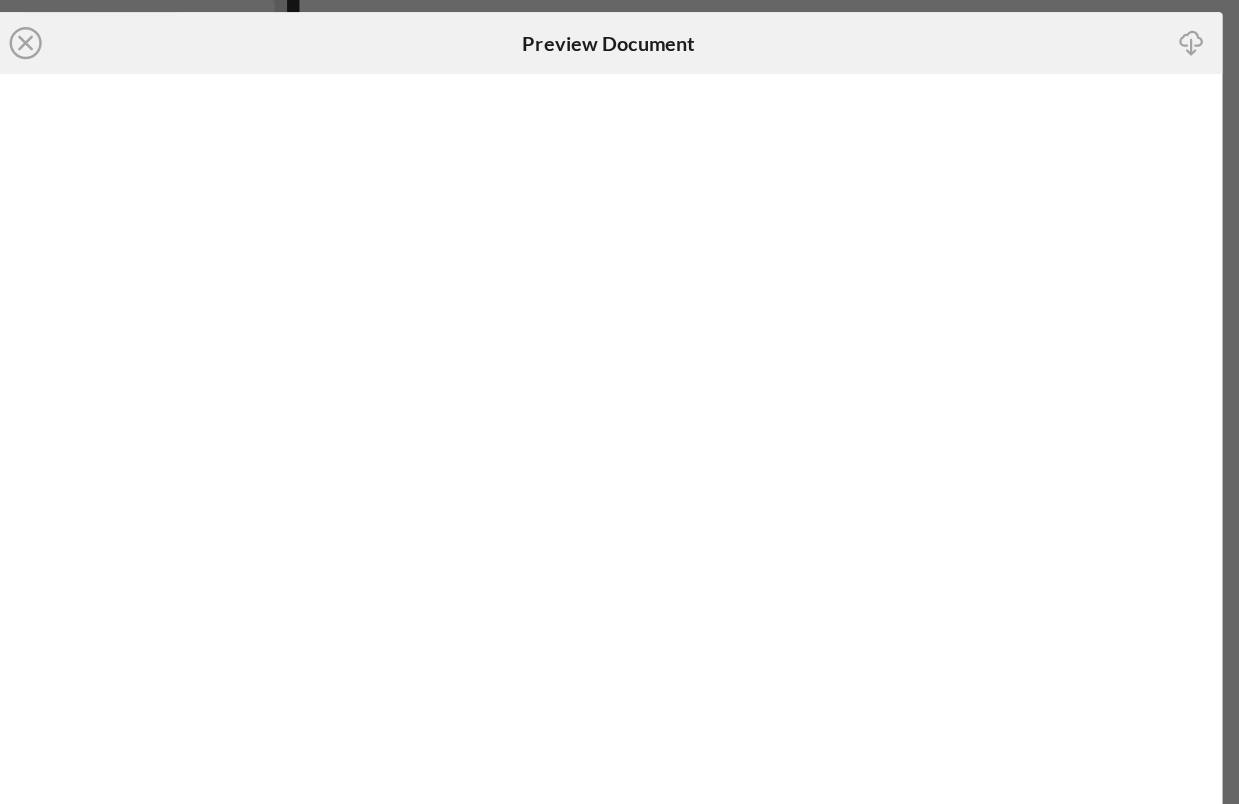 click on "Icon/Download" 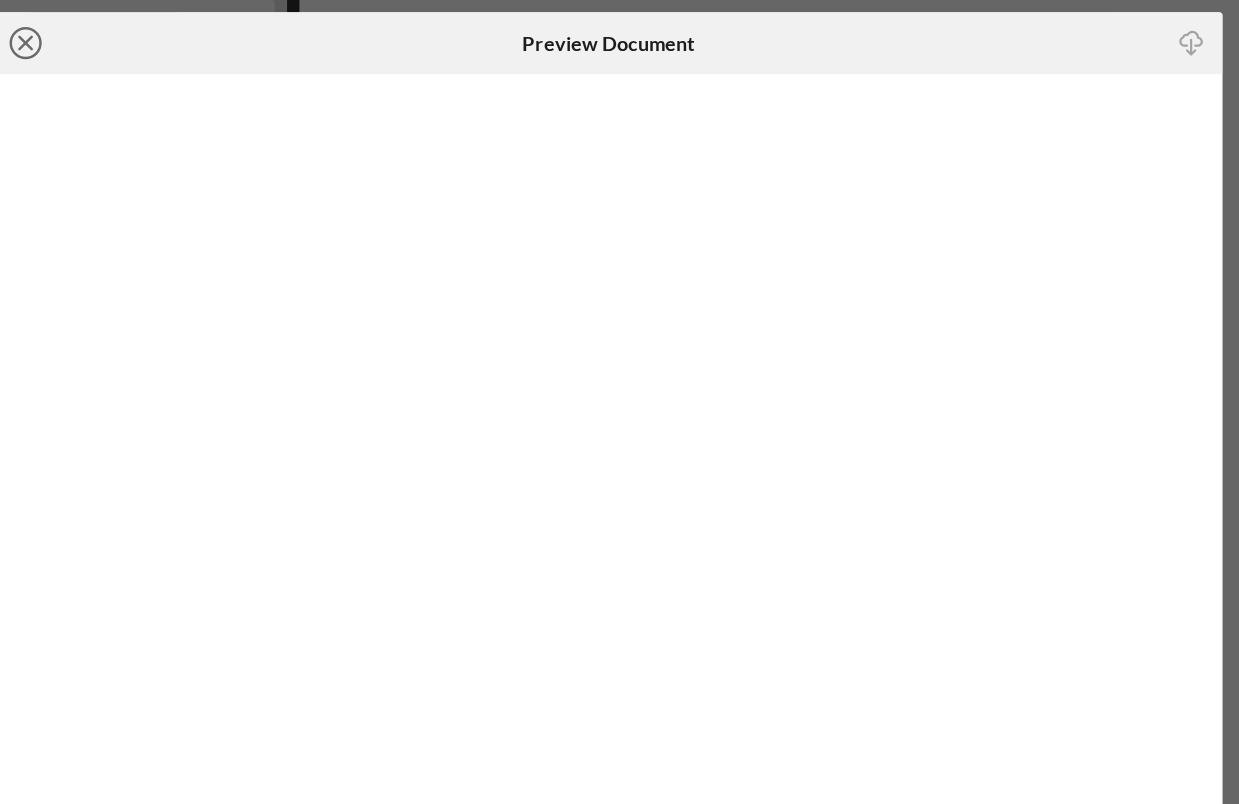 click 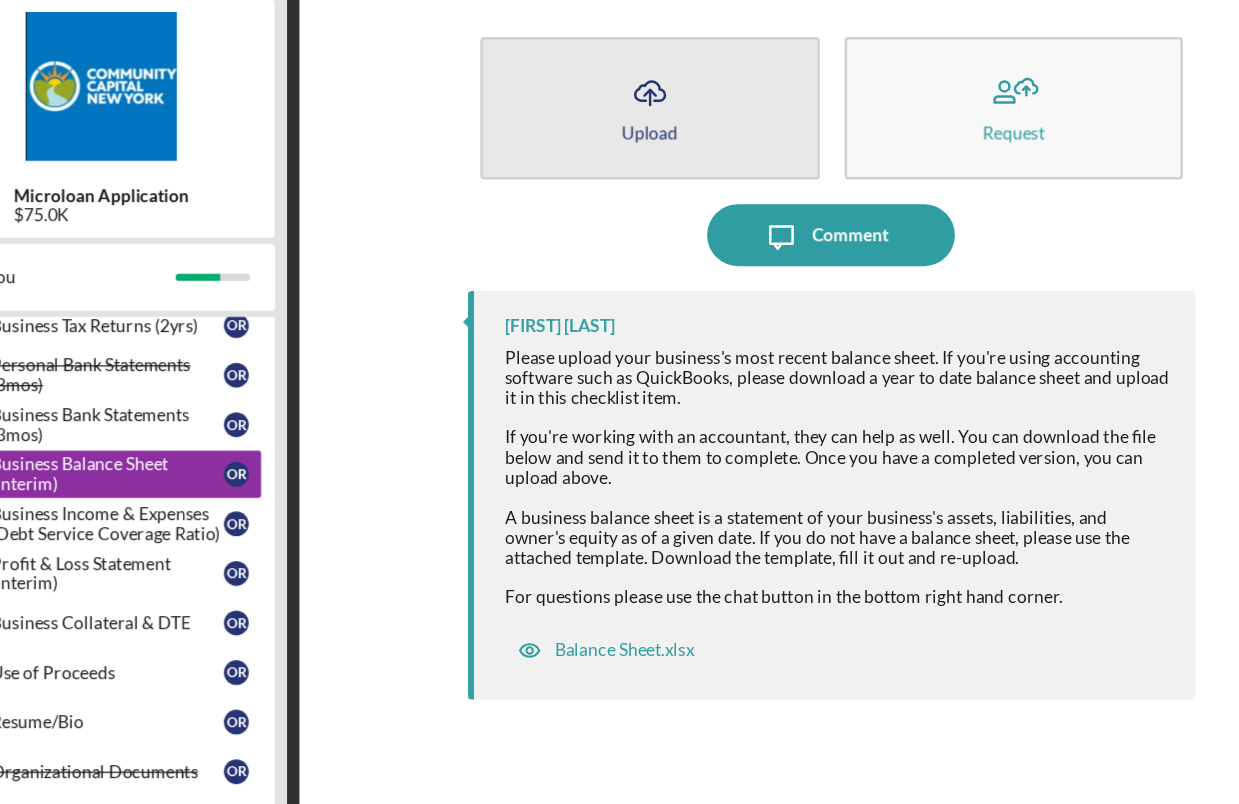 click on "Icon/Upload Upload" at bounding box center [653, 157] 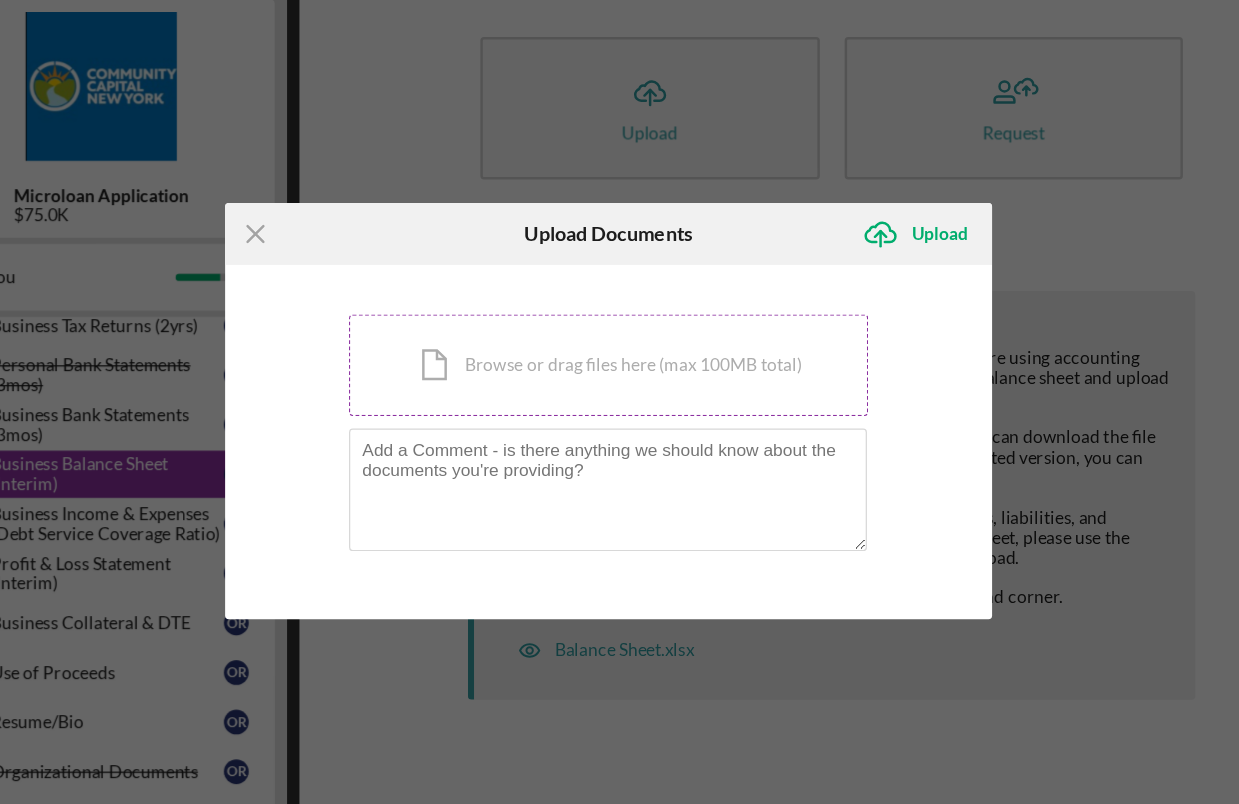 click on "Icon/Document Browse or drag files here (max 100MB total) Tap to choose files or take a photo" at bounding box center (620, 365) 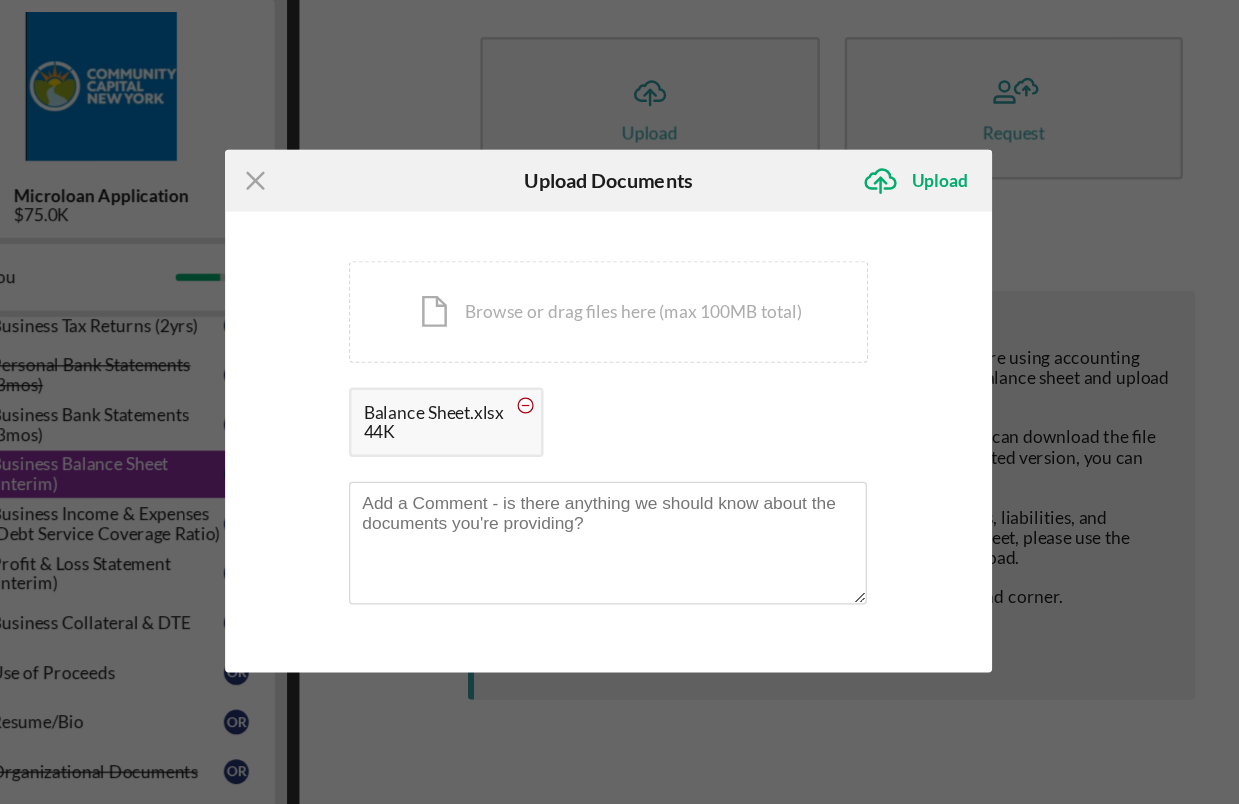 click 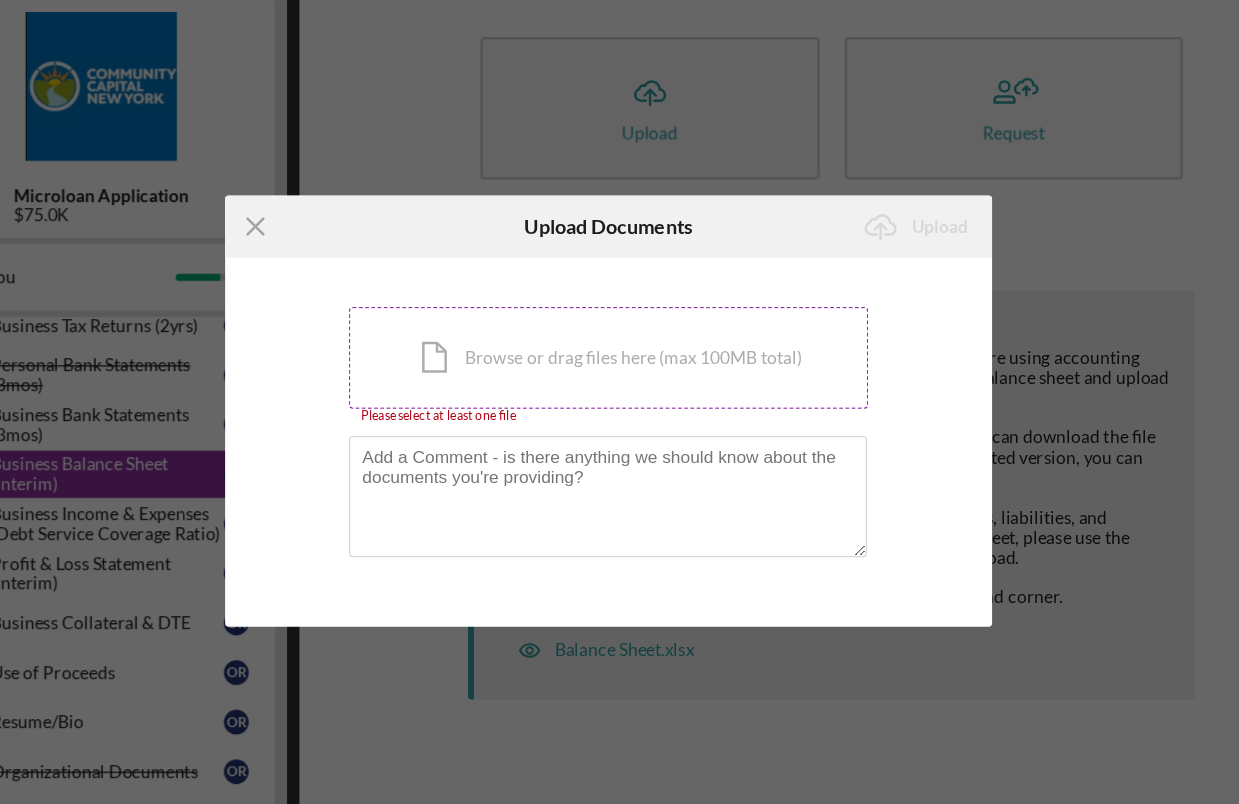 click on "Icon/Document Browse or drag files here (max 100MB total) Tap to choose files or take a photo" at bounding box center [620, 359] 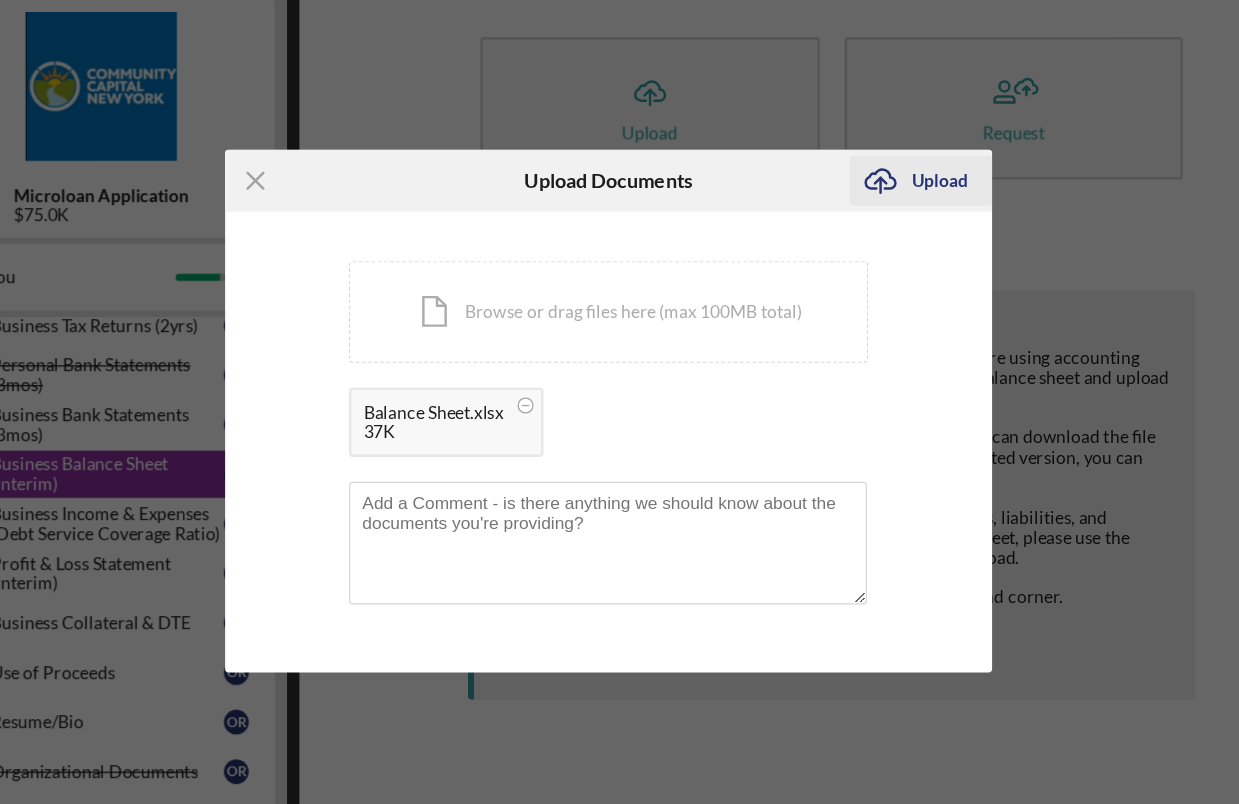 click on "Upload" at bounding box center (886, 216) 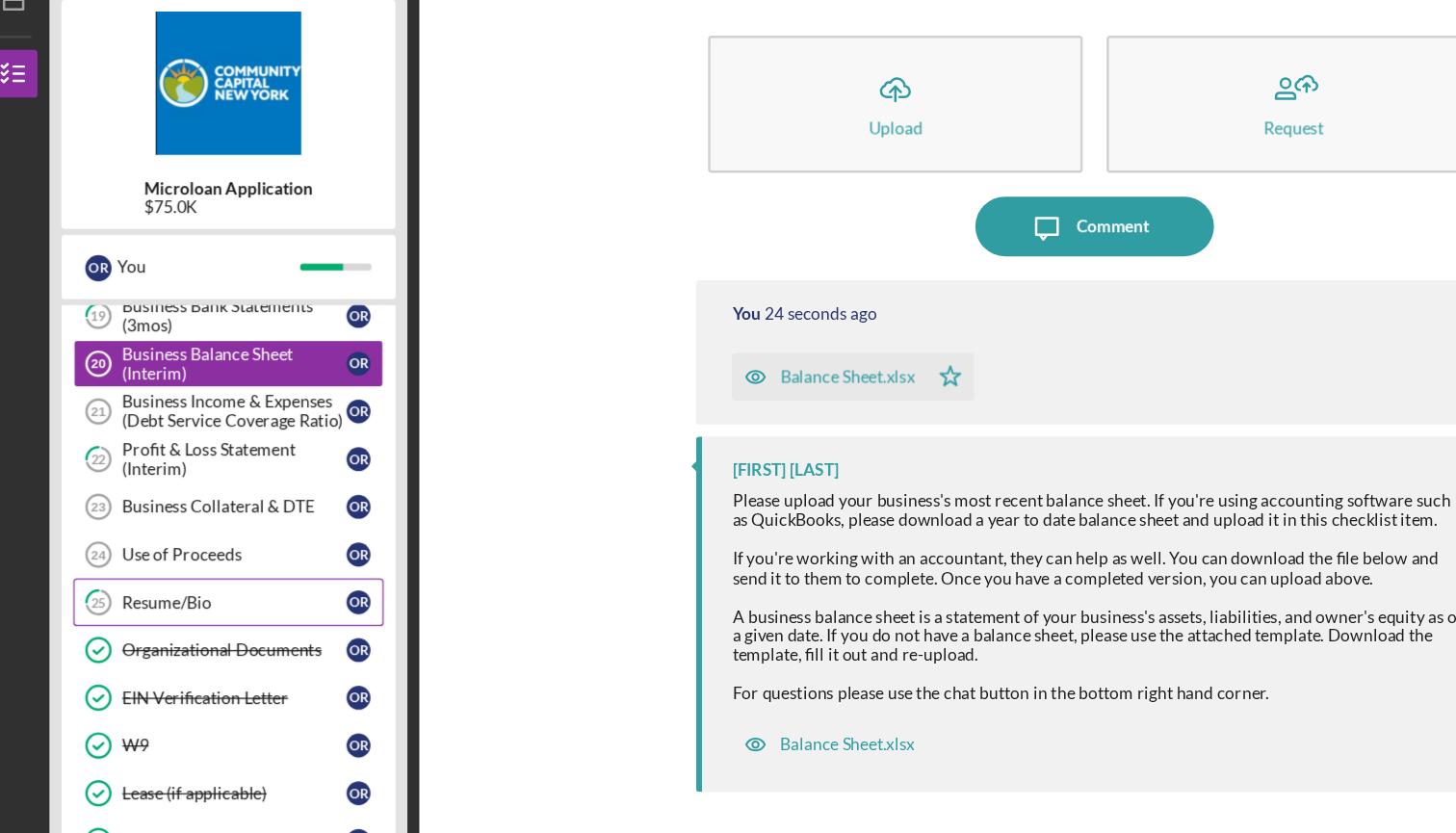 scroll, scrollTop: 331, scrollLeft: 0, axis: vertical 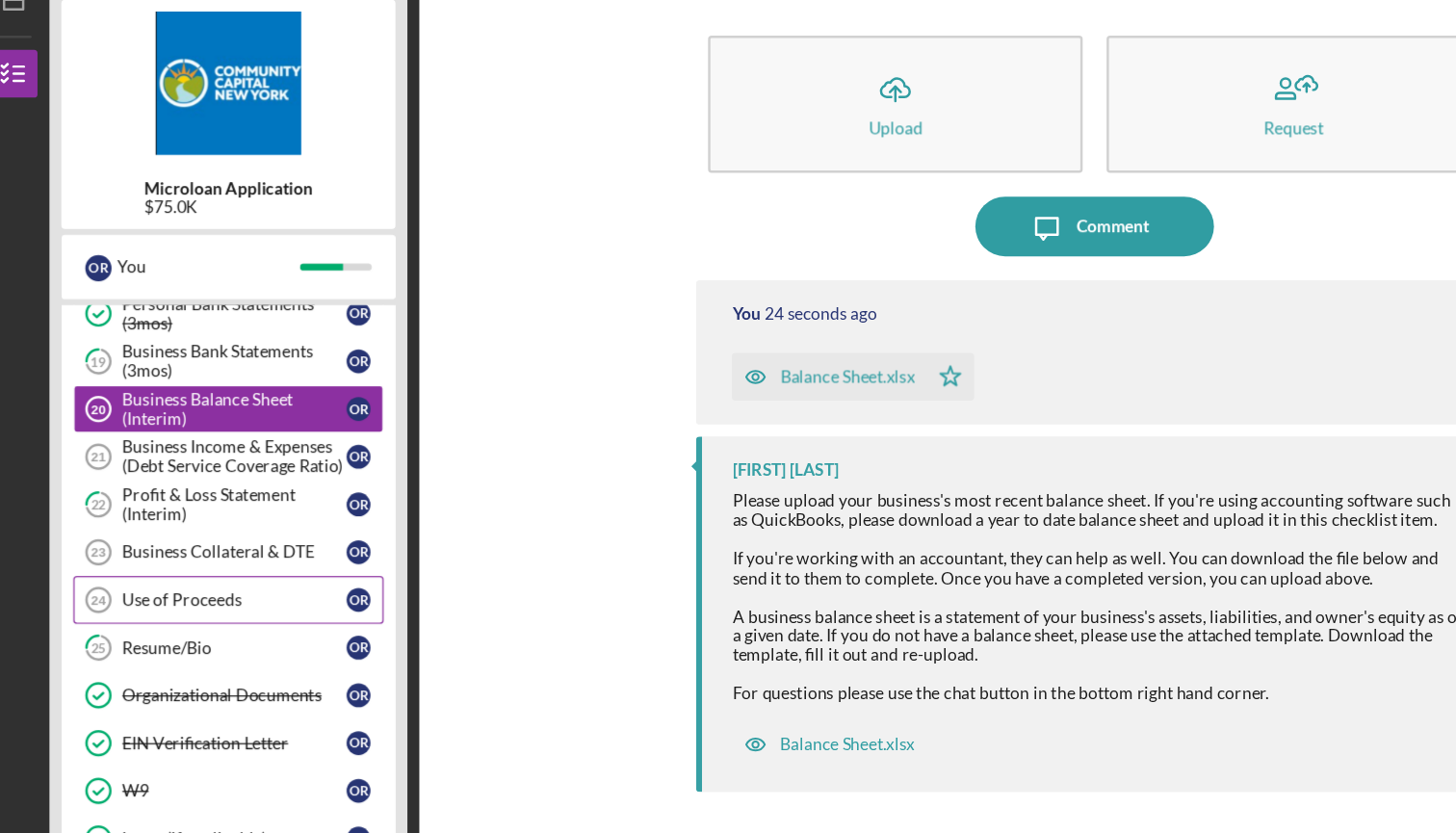 click on "Use of Proceeds" at bounding box center [207, 552] 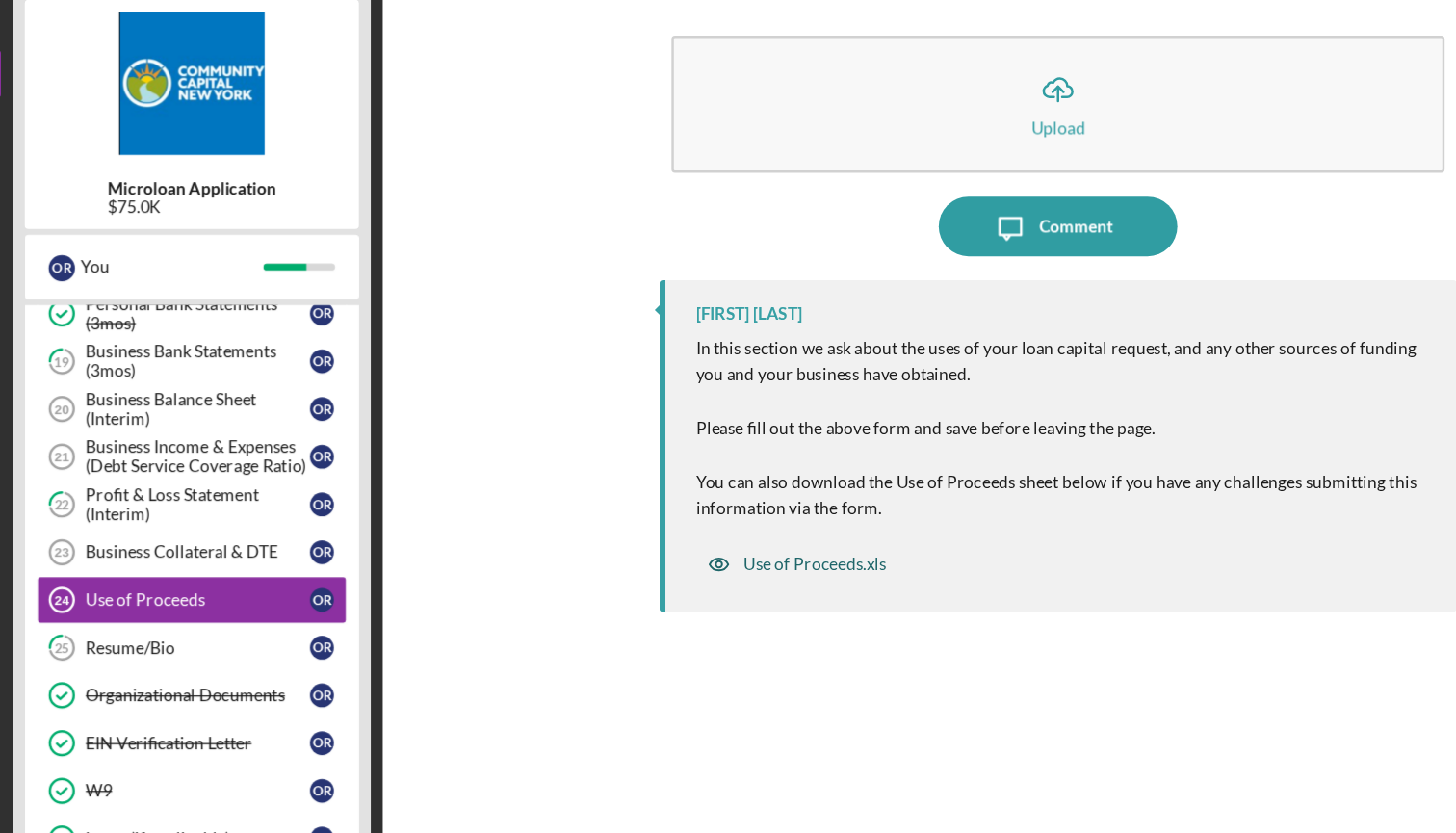 click on "Use of Proceeds.xls" at bounding box center (705, 523) 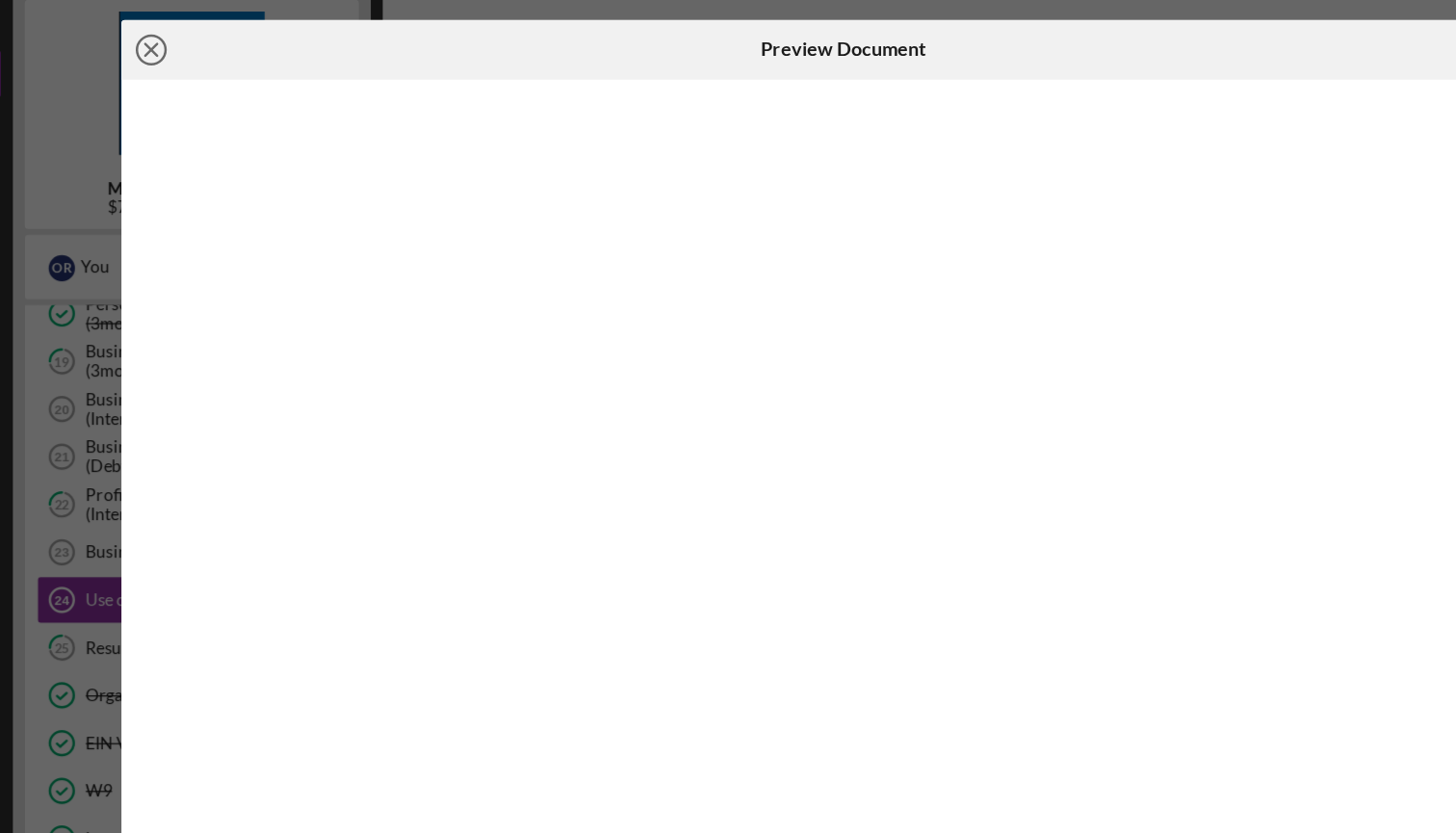 click on "Icon/Close" 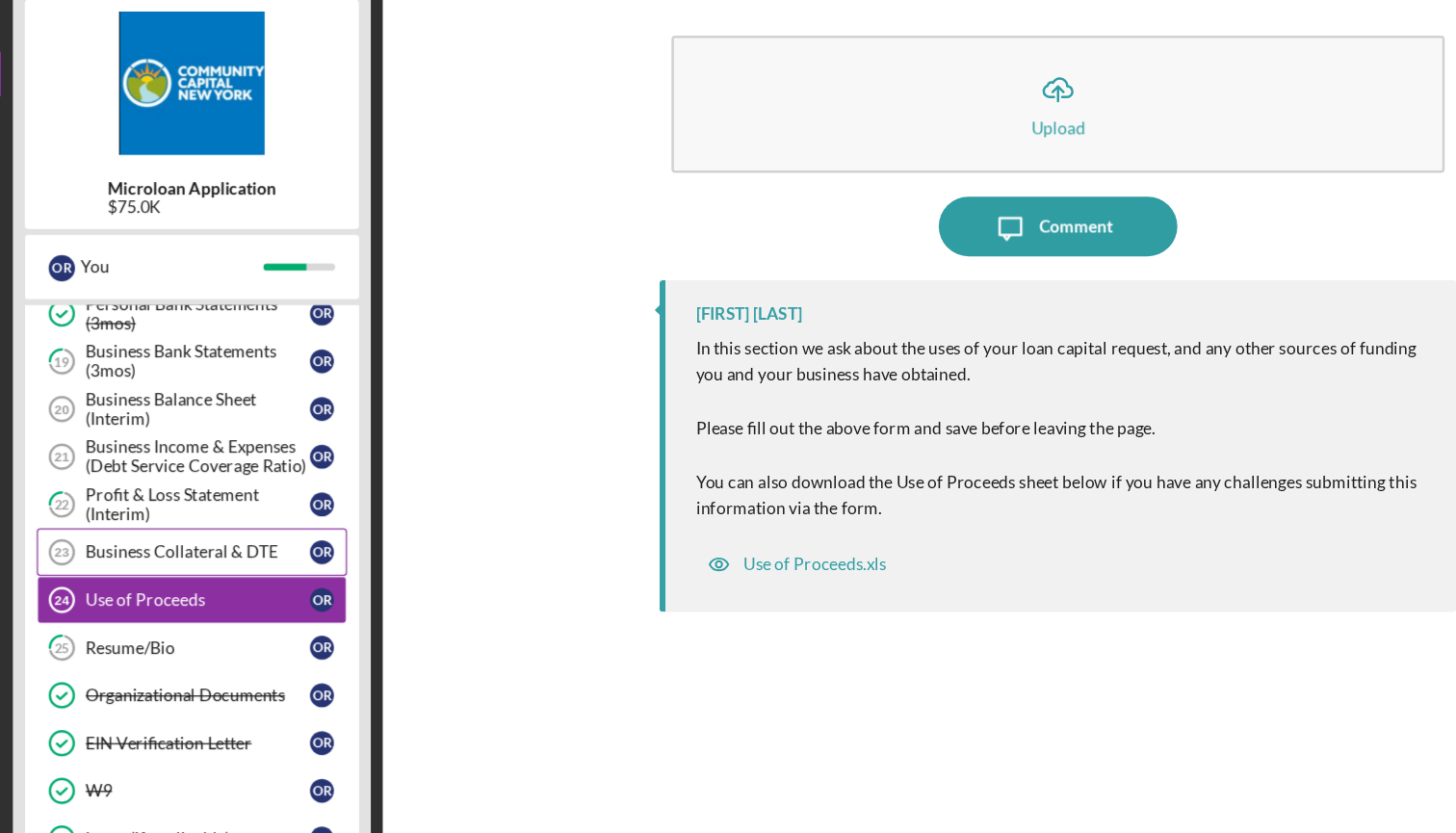 click on "Business Collateral & DTE 23 Business Collateral & DTE O R" at bounding box center (202, 513) 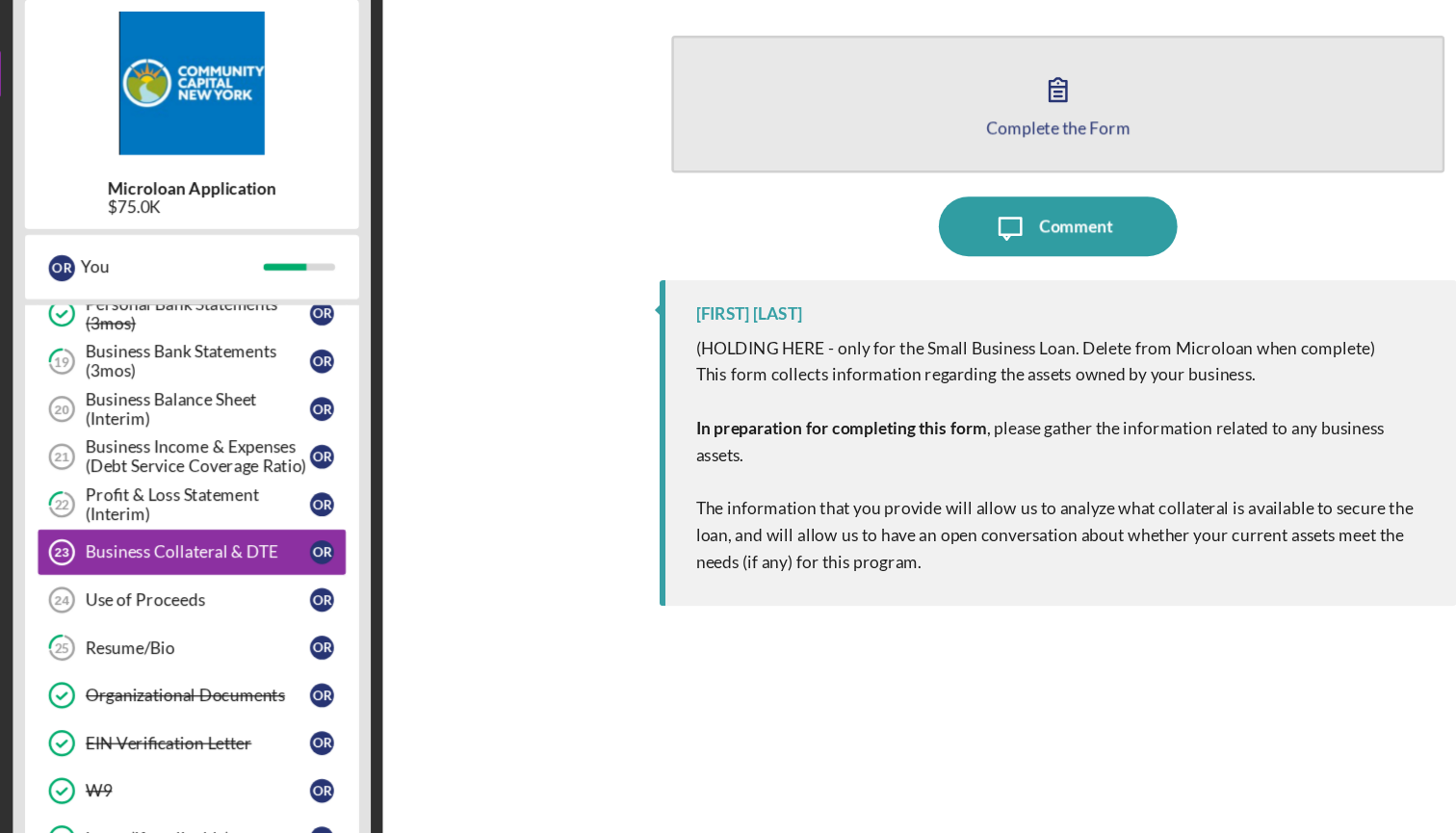 click on "Complete the Form Form" at bounding box center [900, 151] 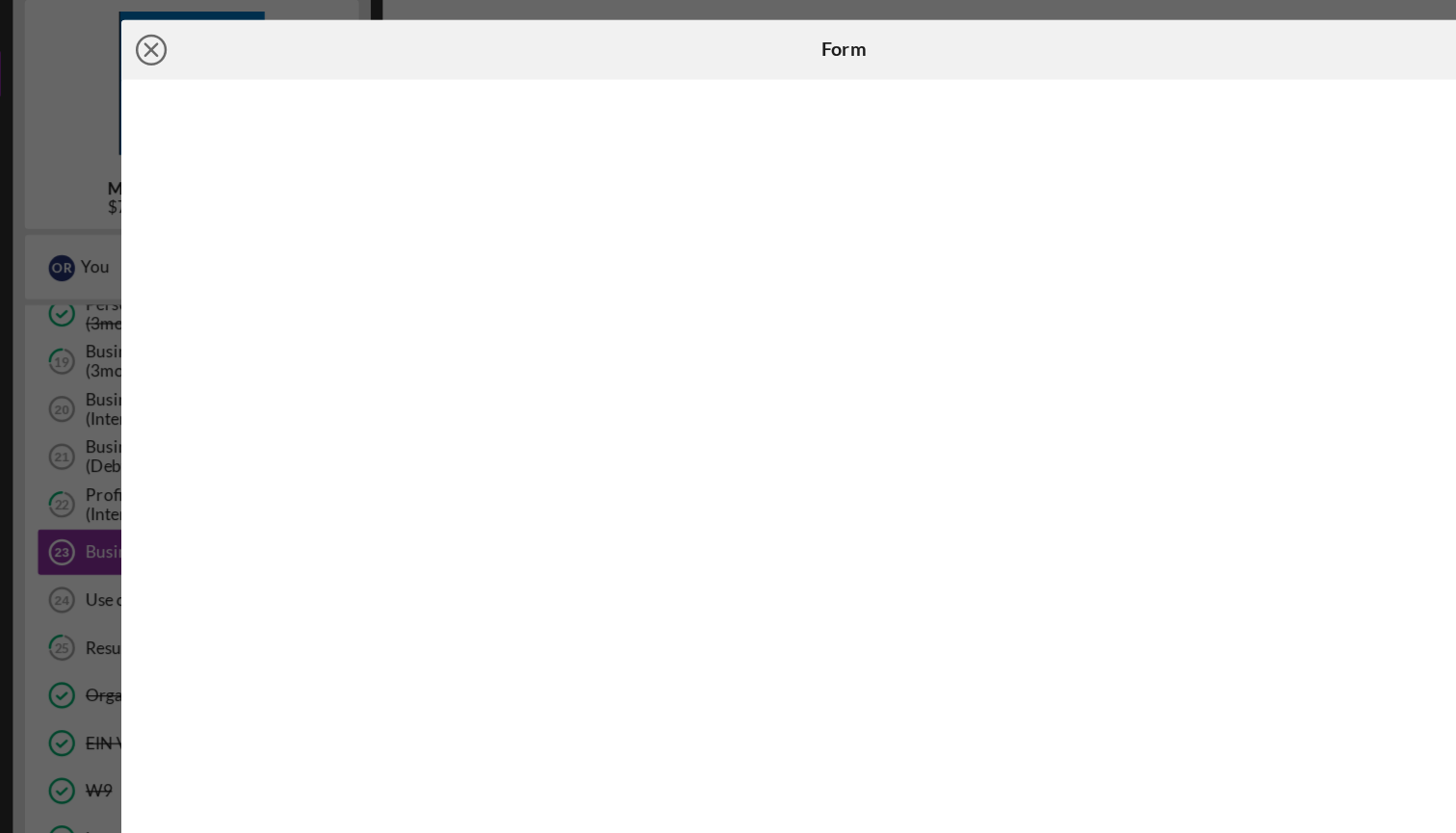 click 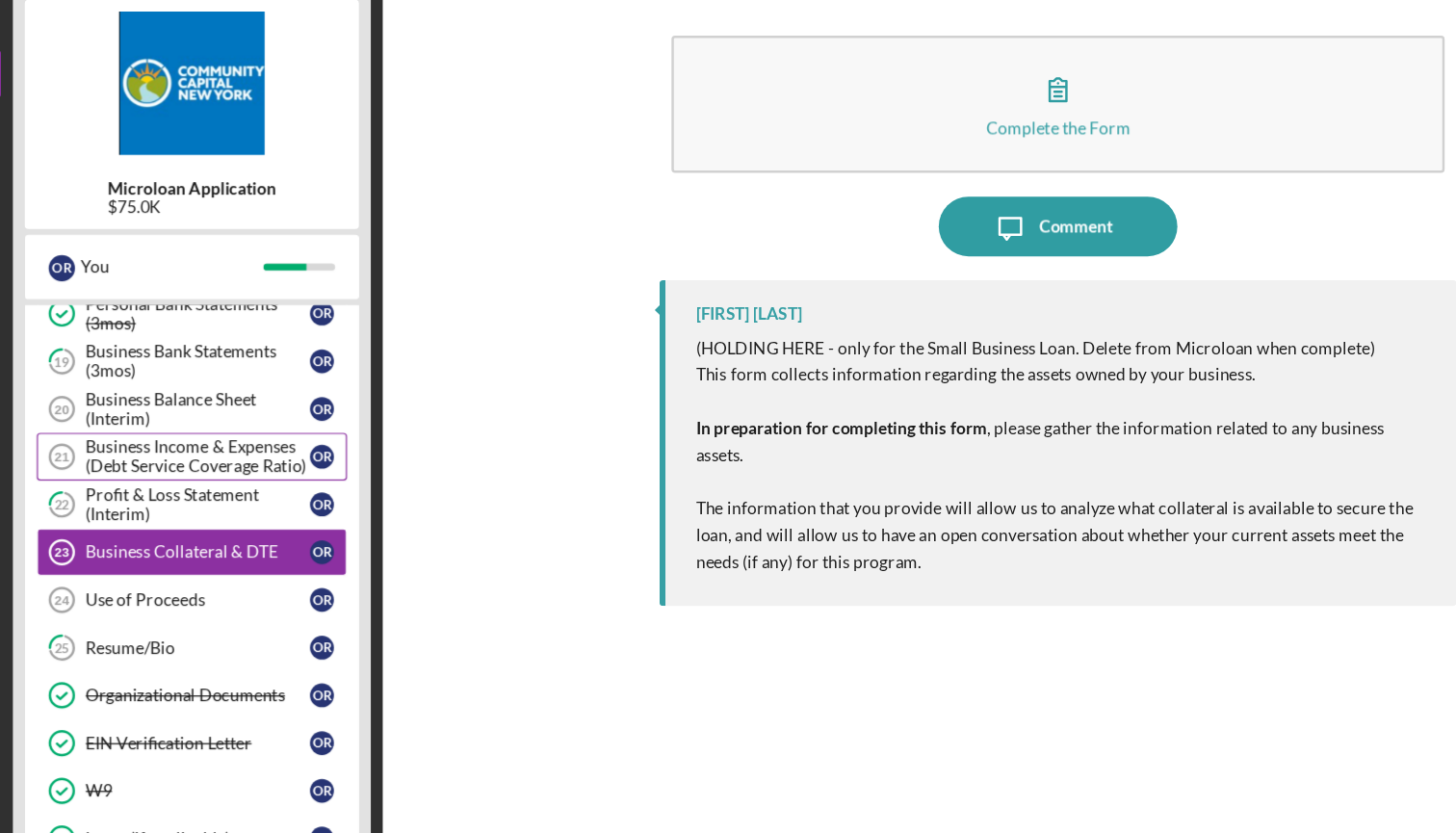 click on "Business Income & Expenses (Debt Service Coverage Ratio)" at bounding box center (207, 436) 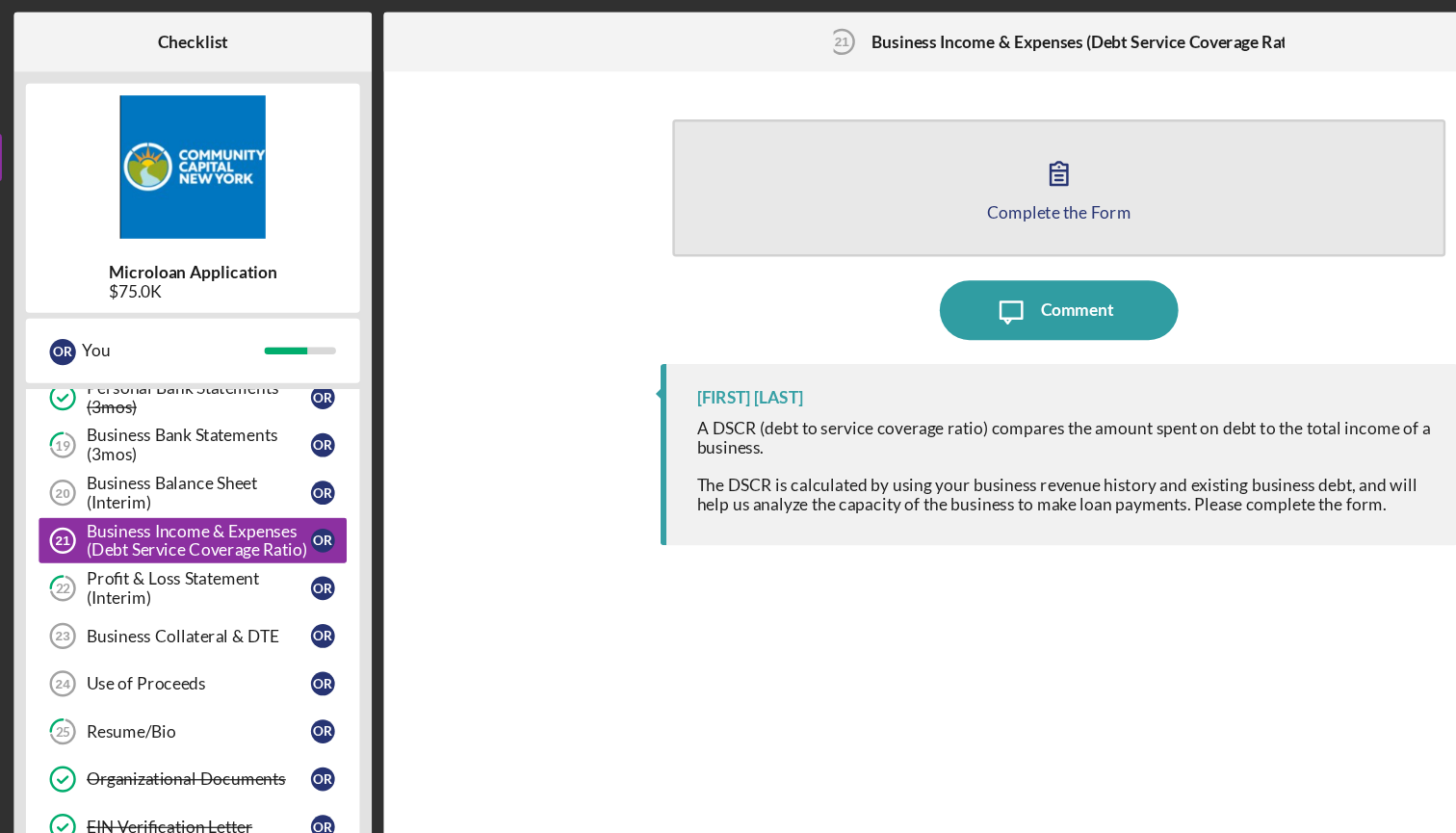 scroll, scrollTop: 0, scrollLeft: 0, axis: both 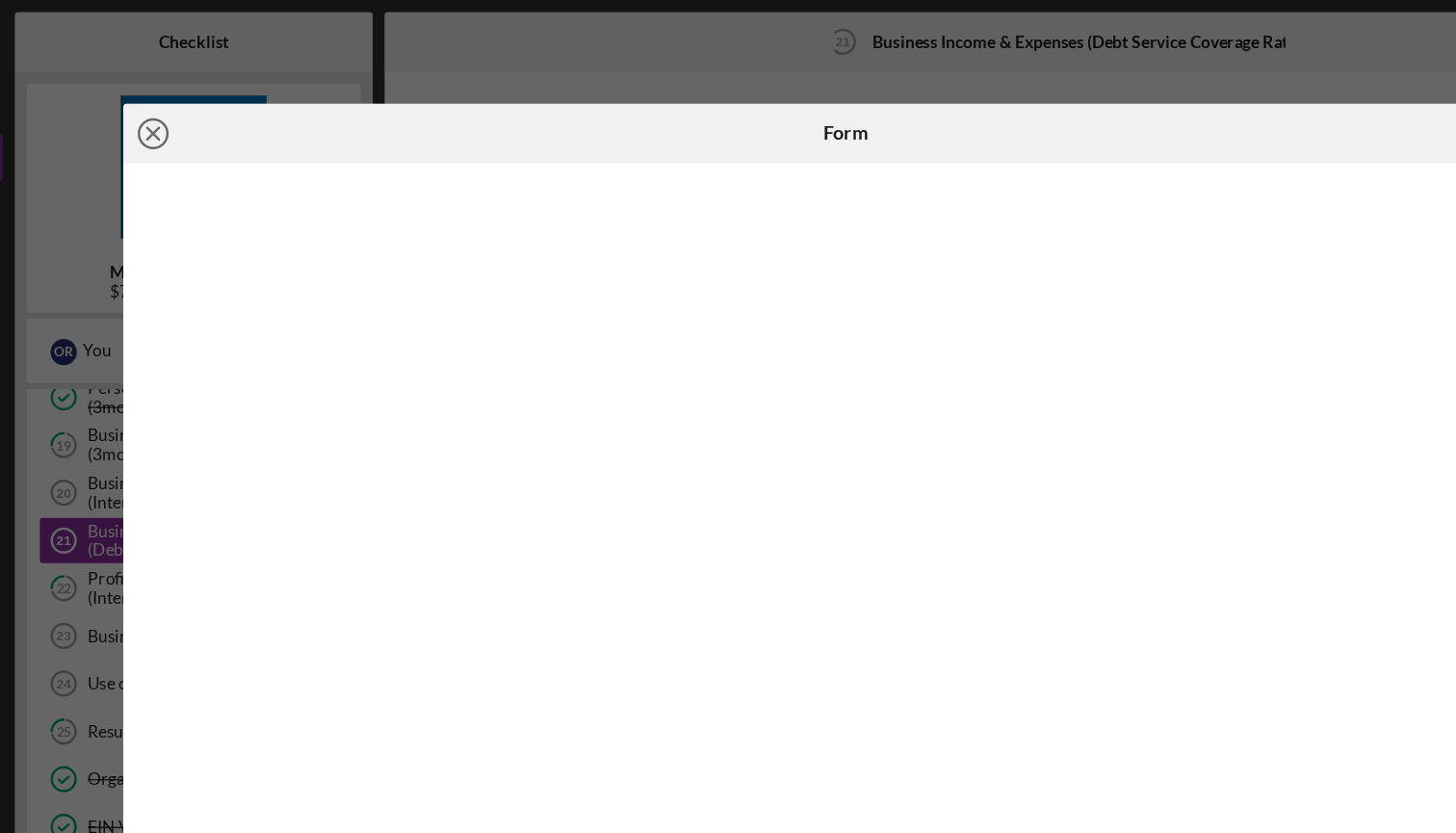 click on "Icon/Close" 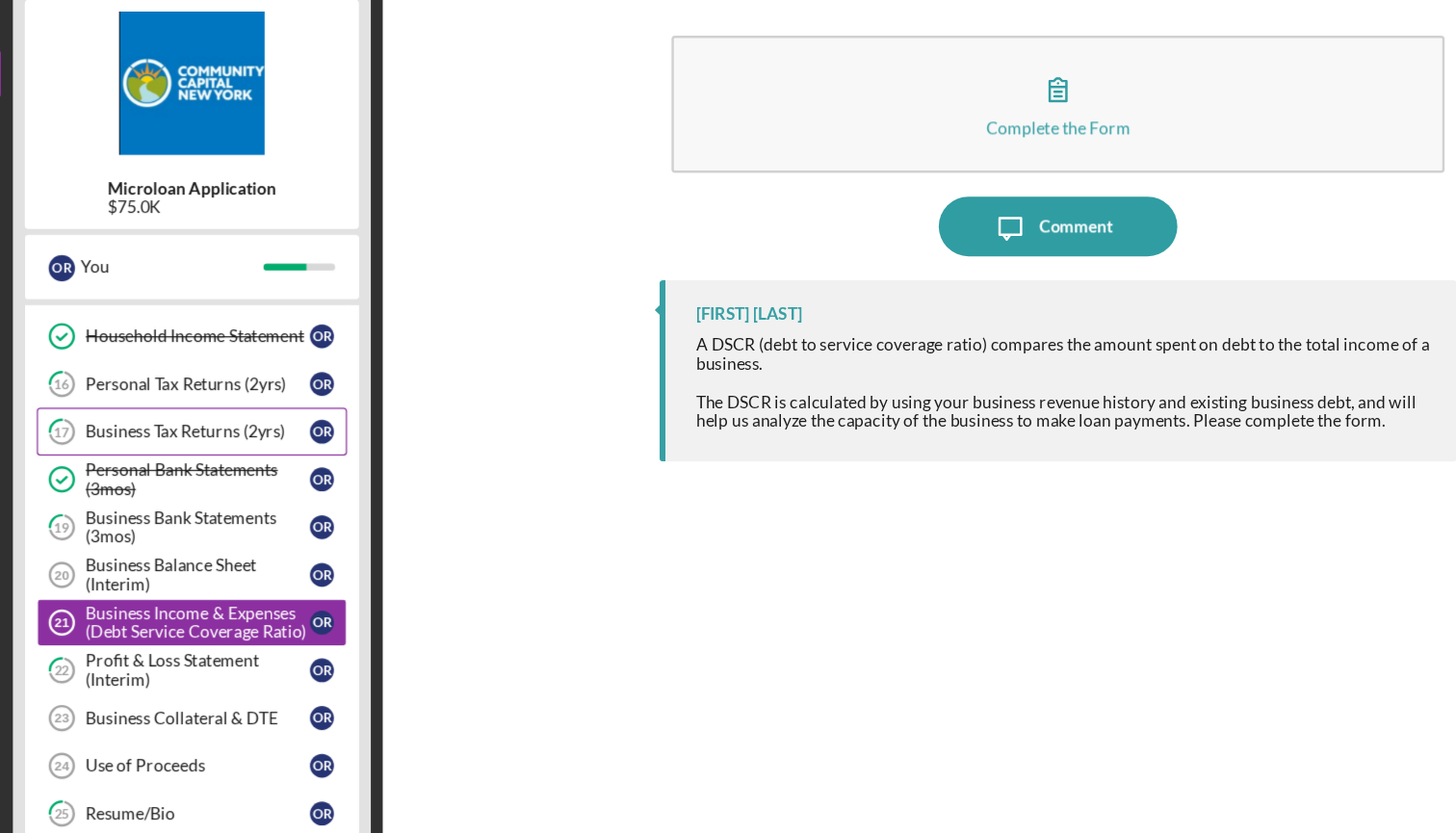 scroll, scrollTop: 211, scrollLeft: 0, axis: vertical 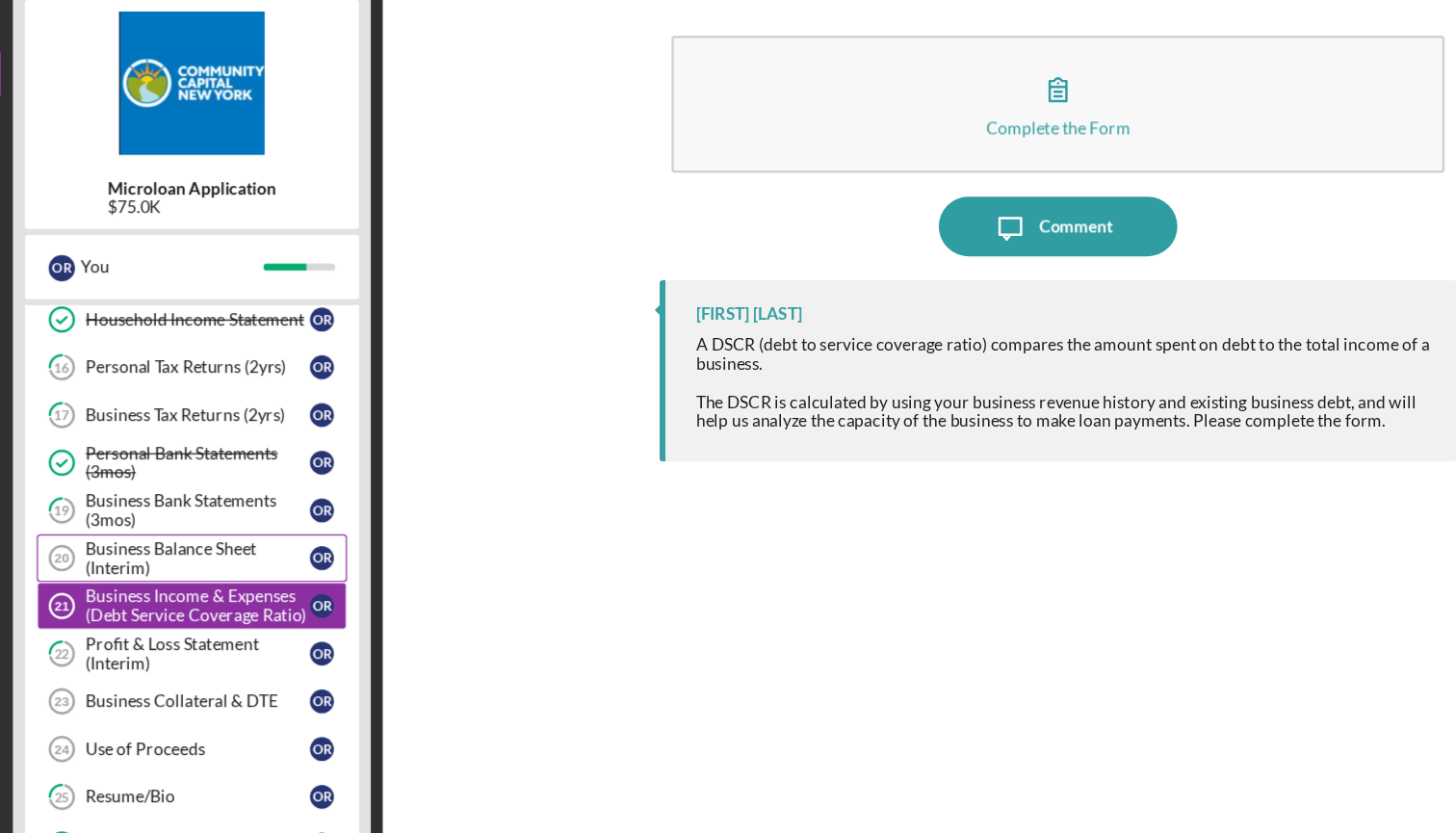 click on "Business Balance Sheet (Interim)" at bounding box center [207, 518] 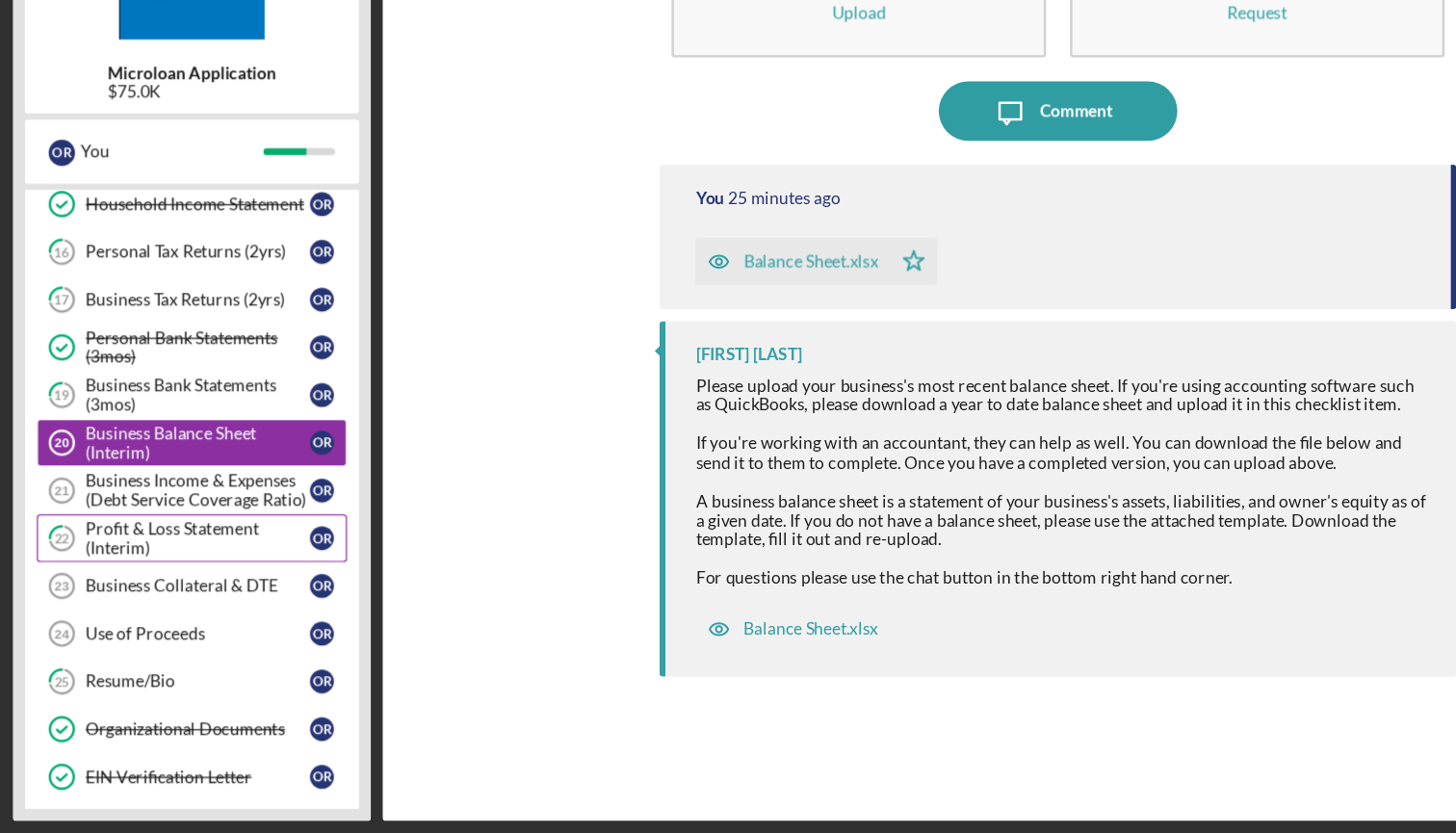 scroll, scrollTop: 0, scrollLeft: 0, axis: both 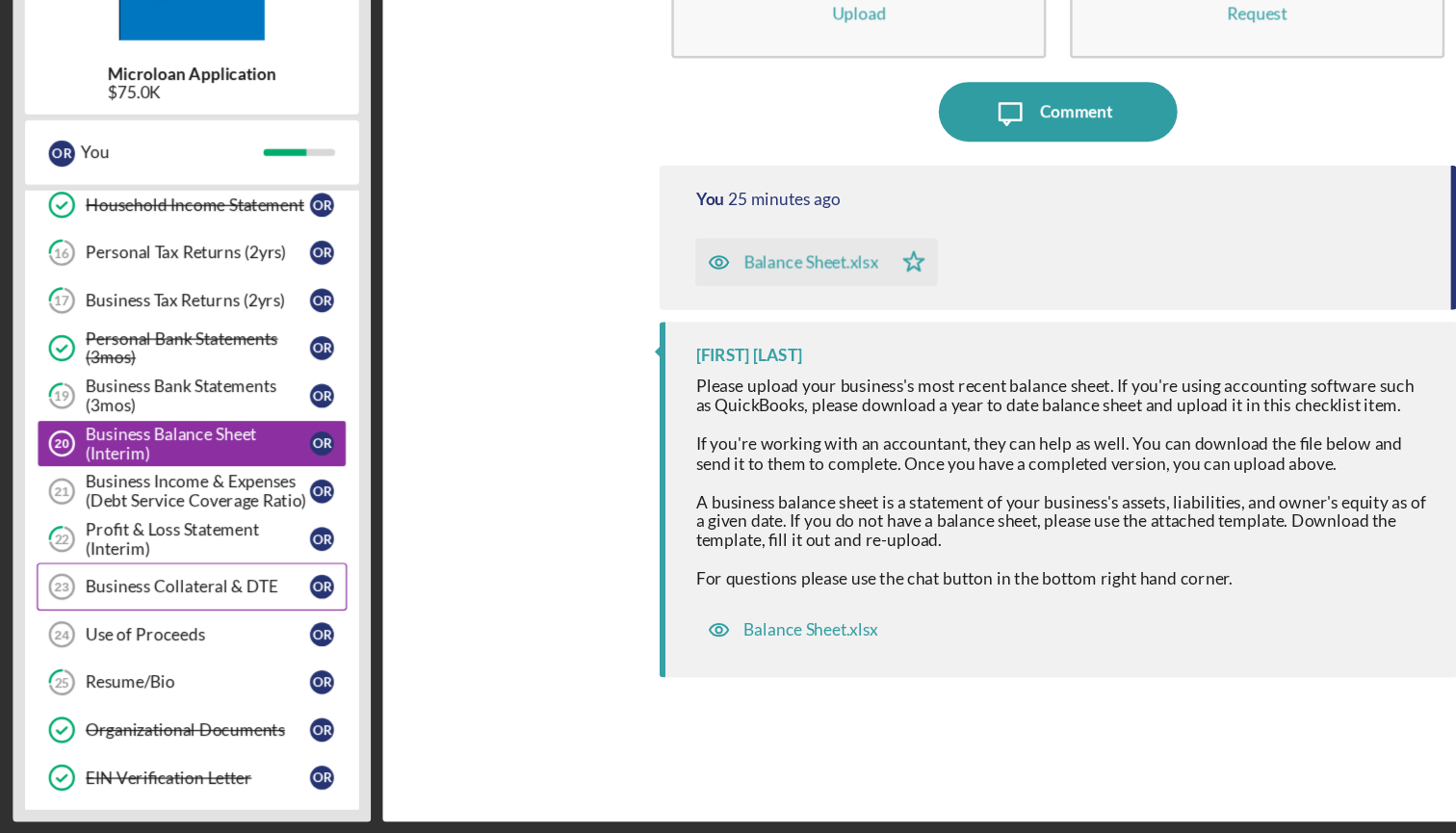 click on "Business Collateral & DTE" at bounding box center (207, 634) 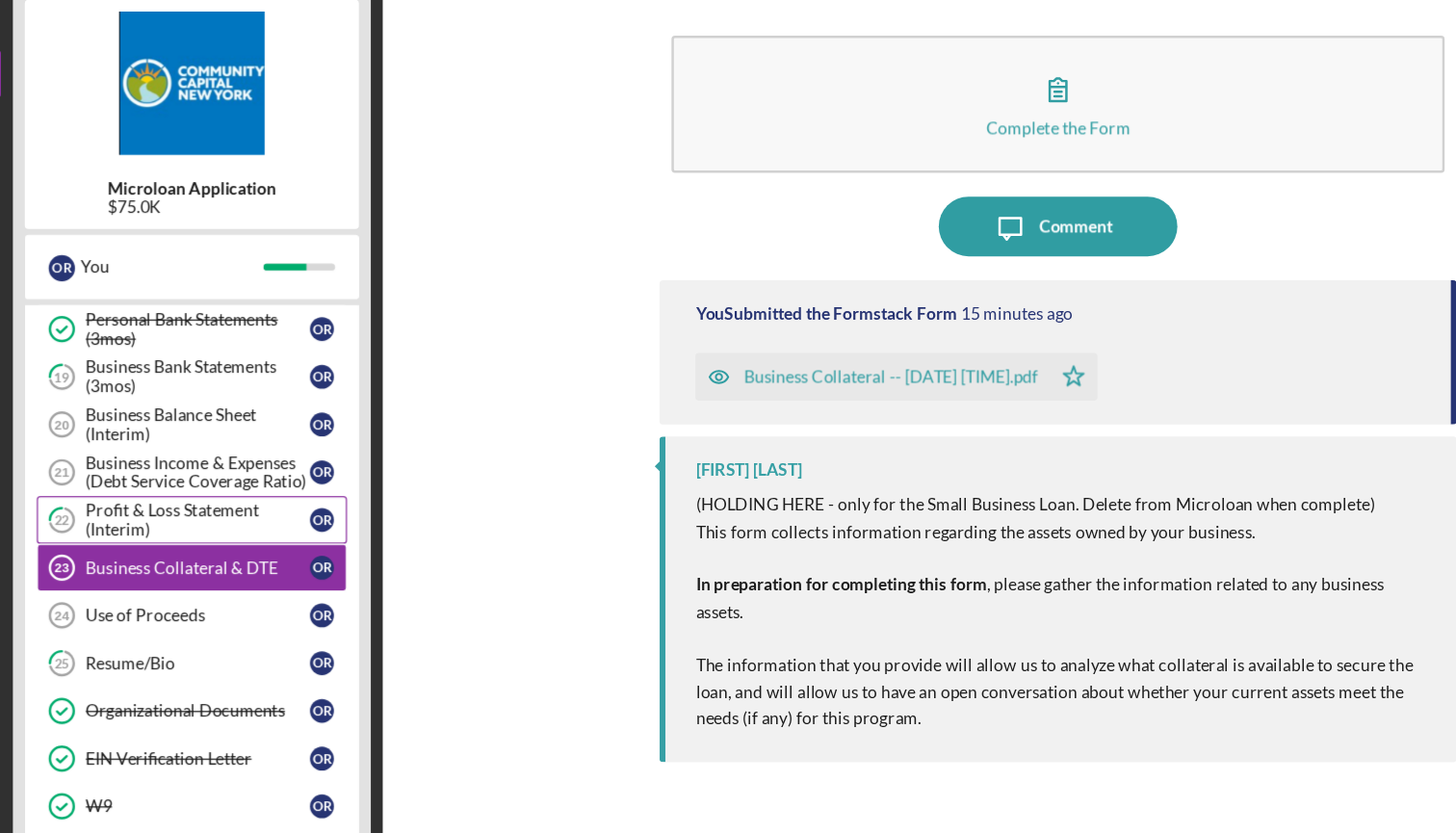 scroll, scrollTop: 337, scrollLeft: 0, axis: vertical 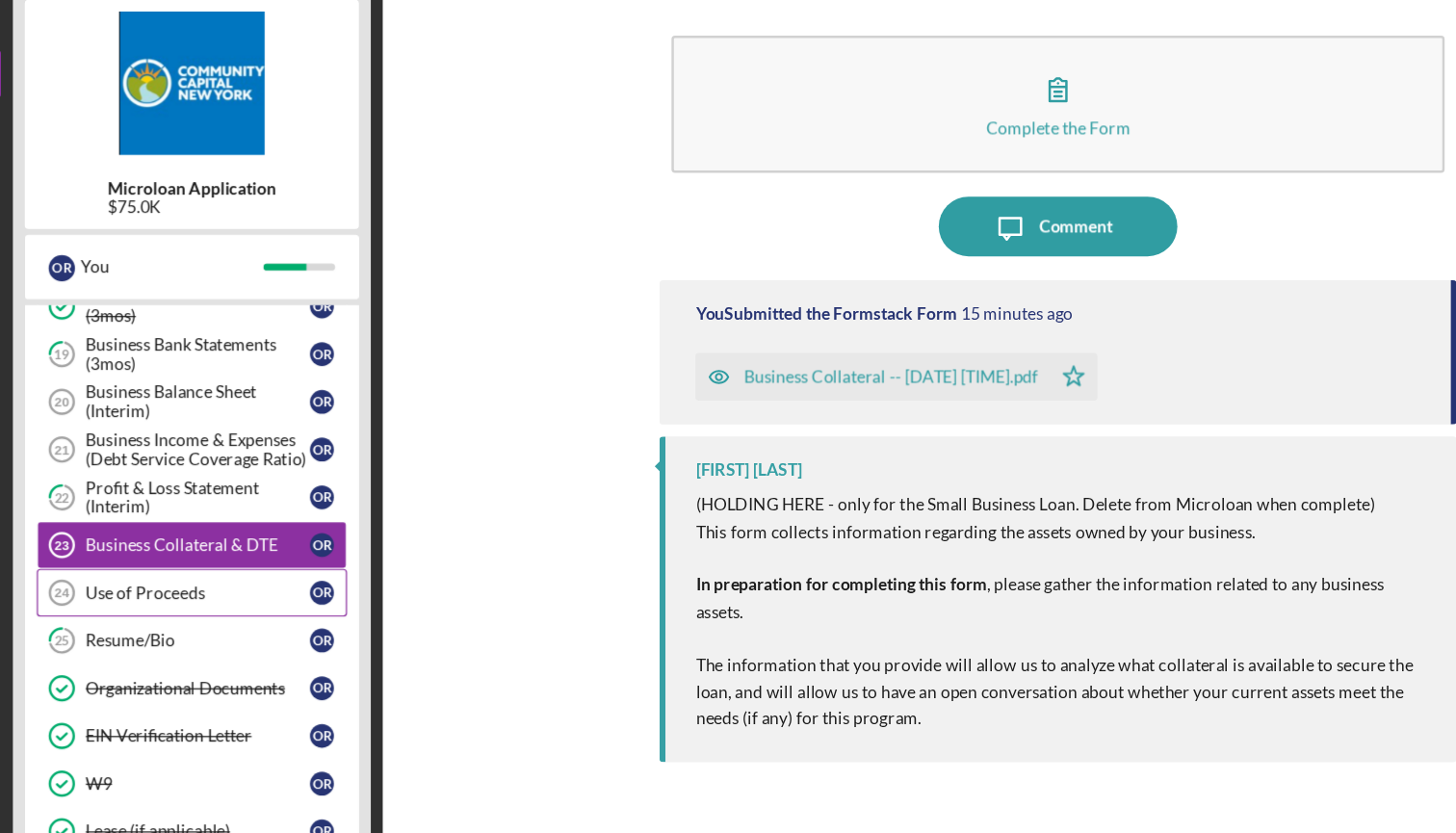 click on "Use of Proceeds" at bounding box center [207, 546] 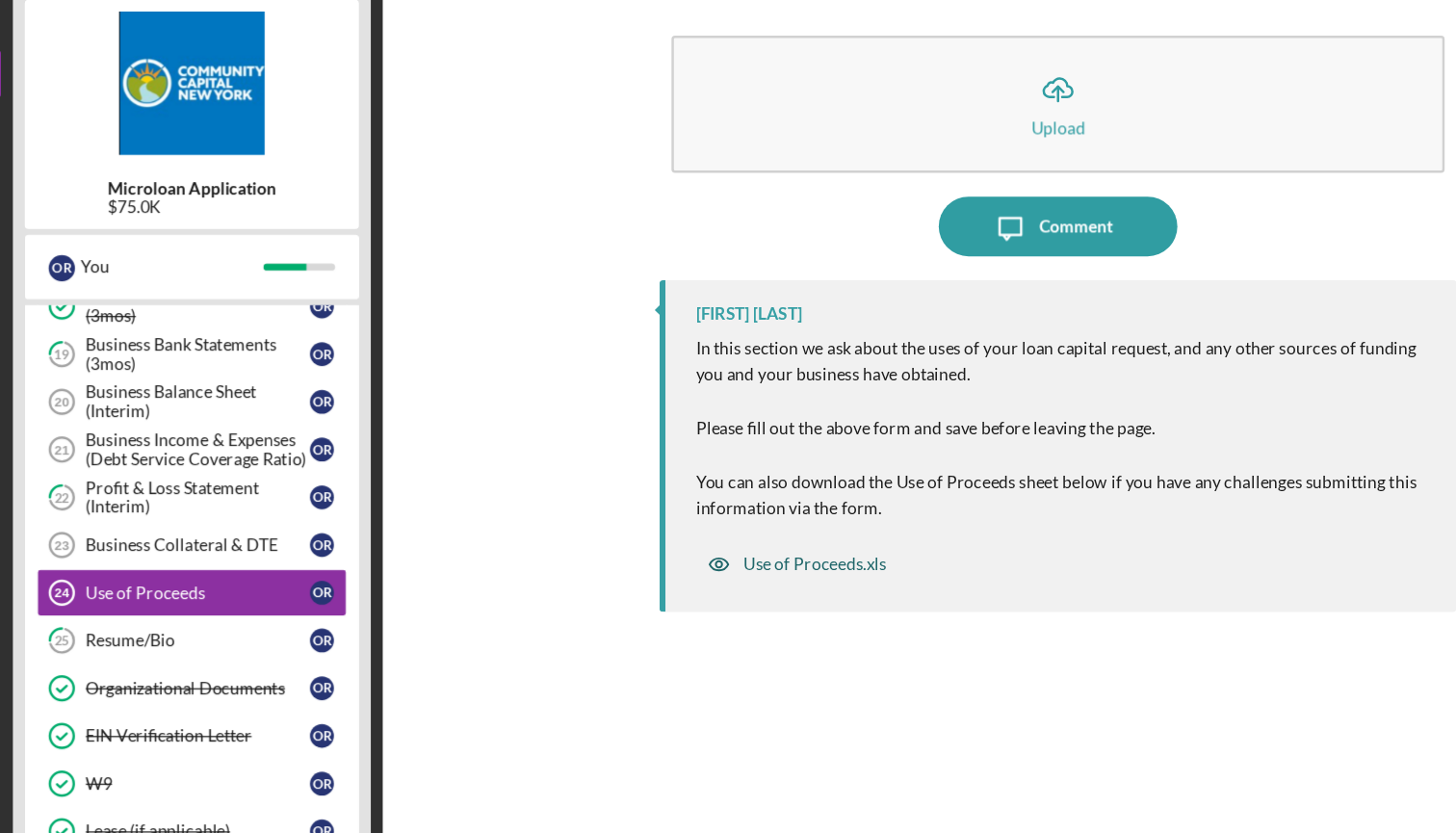 click on "Use of Proceeds.xls" at bounding box center (705, 523) 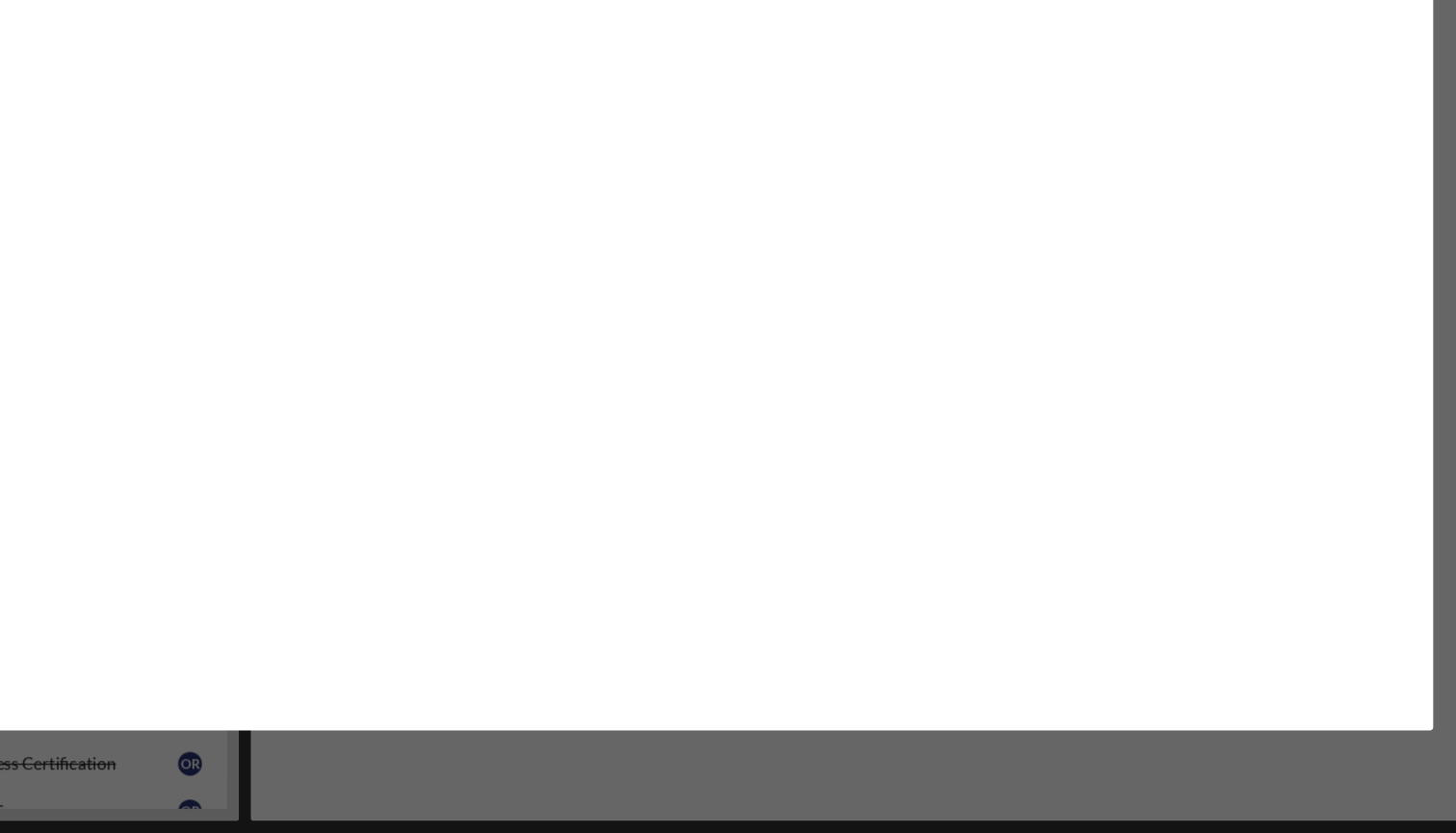 scroll, scrollTop: 0, scrollLeft: 0, axis: both 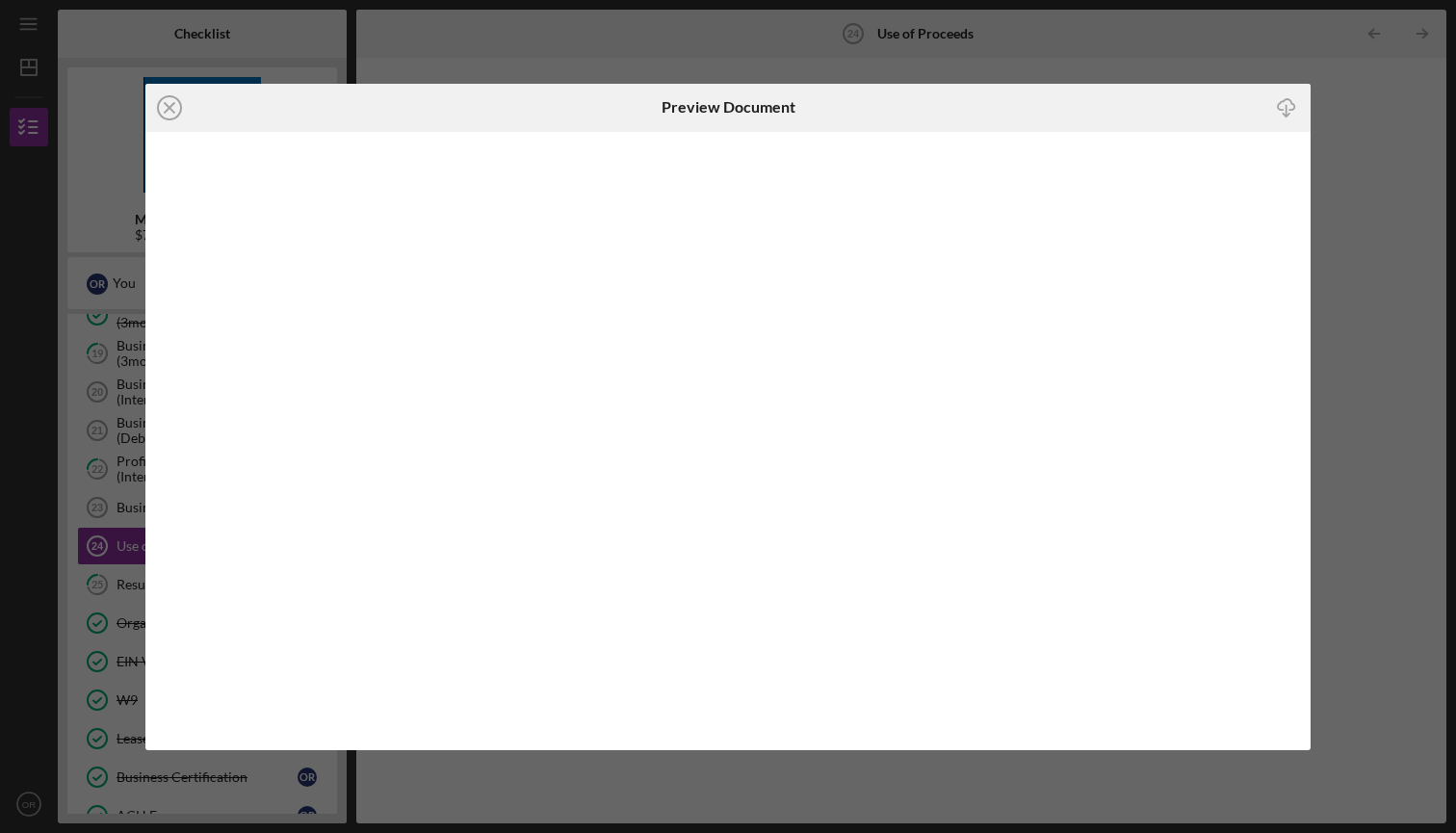 click on "Icon/Download" 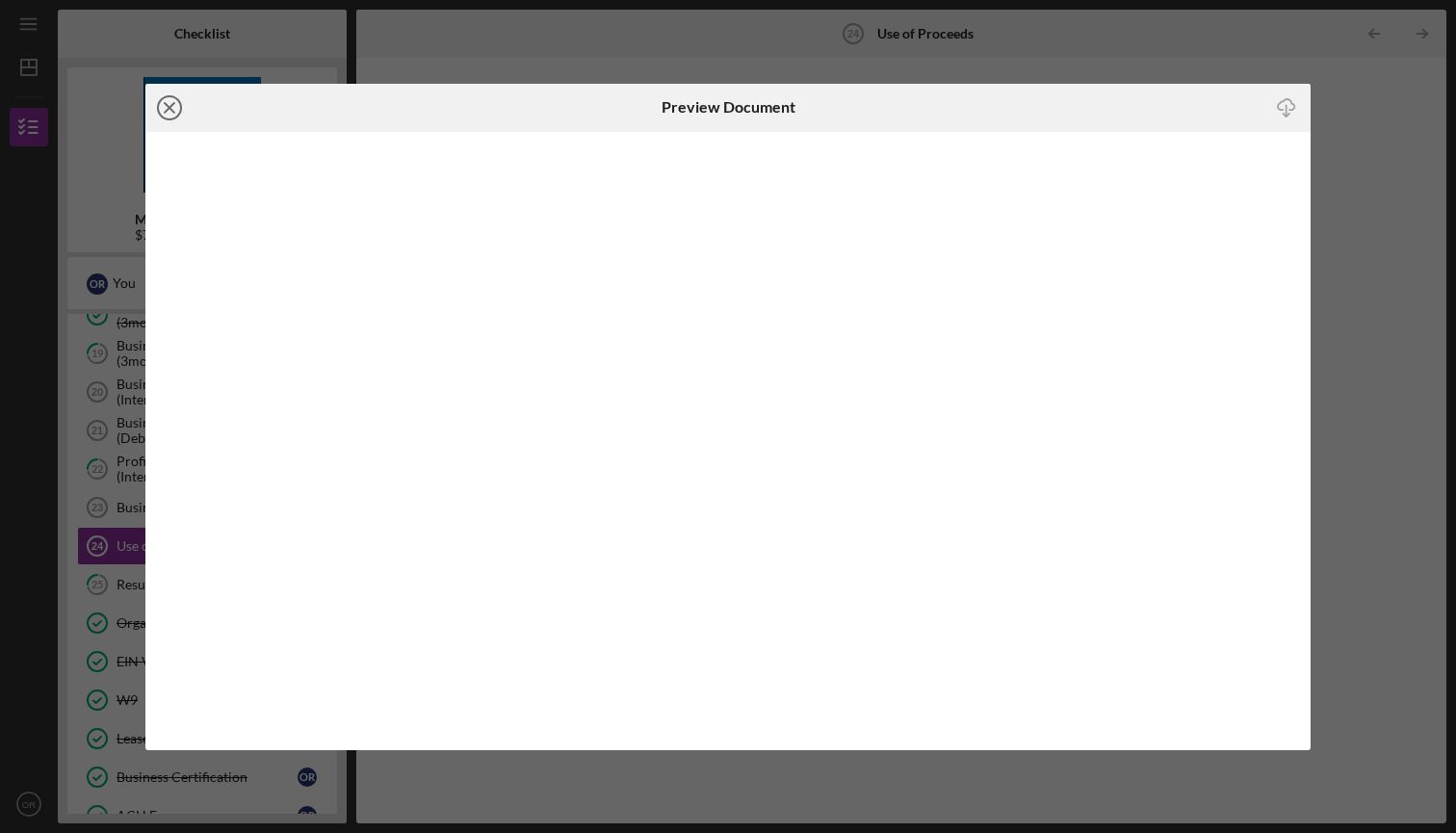 click on "Icon/Close" 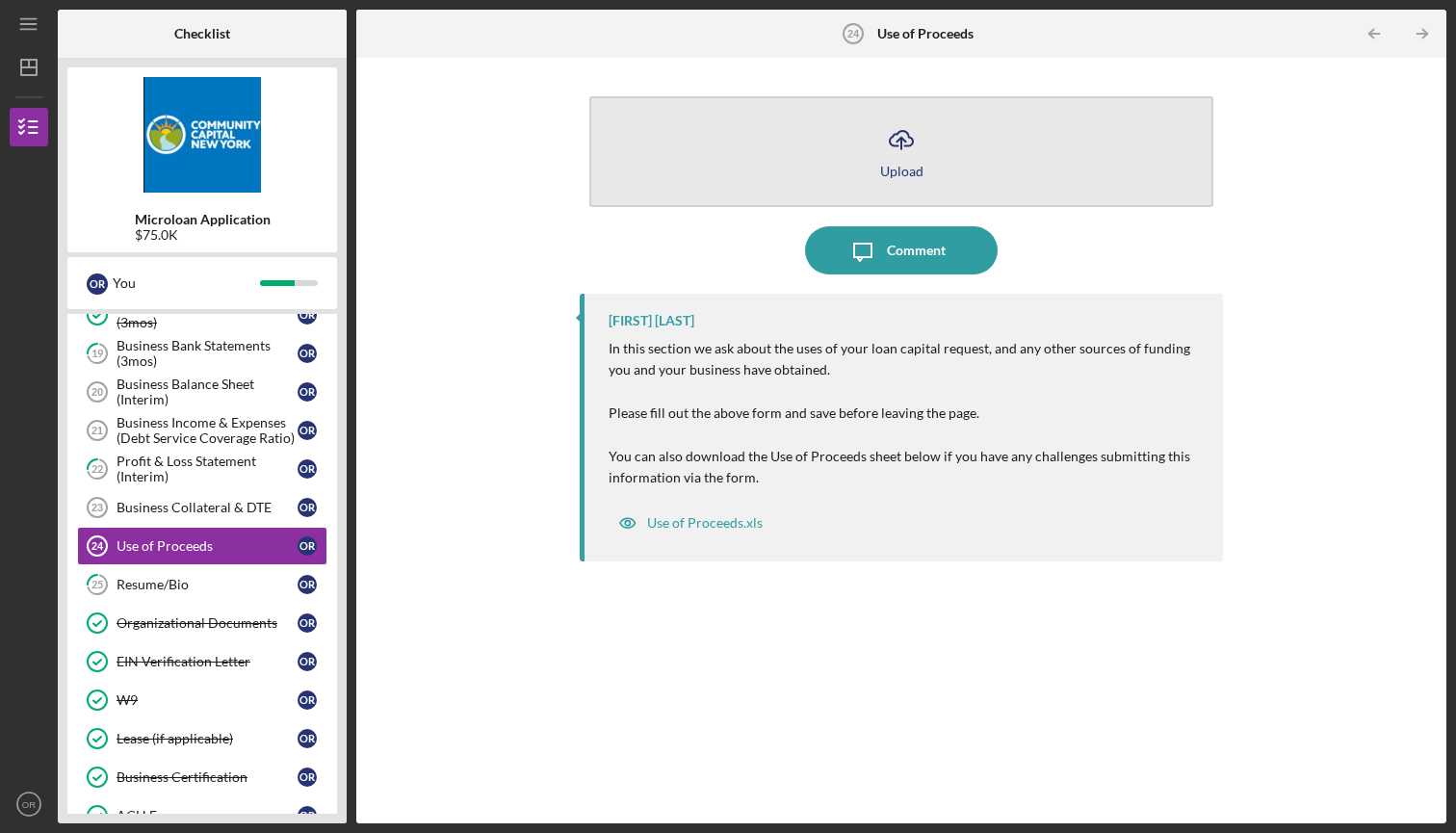 click on "Icon/Upload Upload" at bounding box center [900, 151] 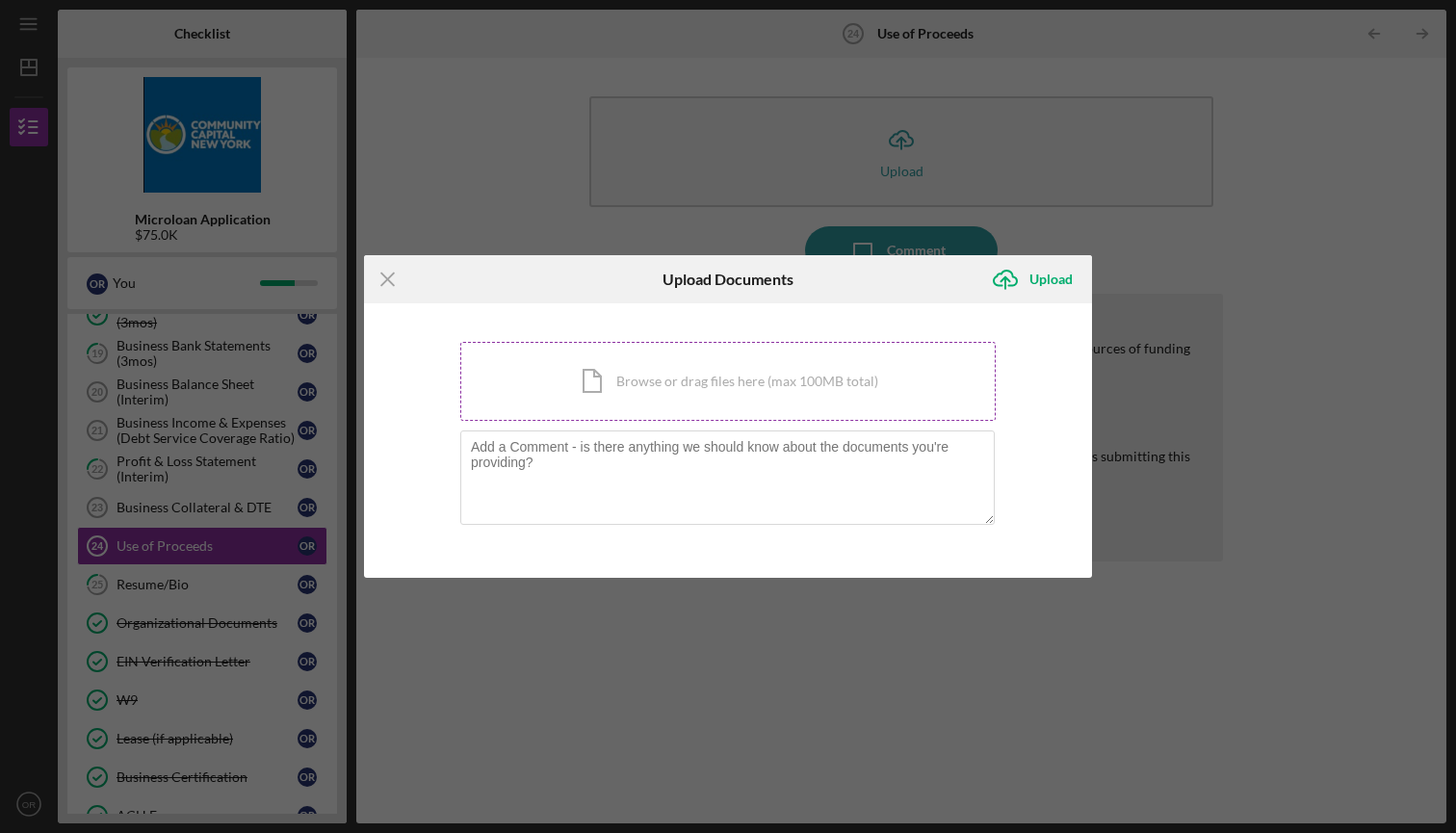 click on "Icon/Document Browse or drag files here (max 100MB total) Tap to choose files or take a photo" at bounding box center (728, 381) 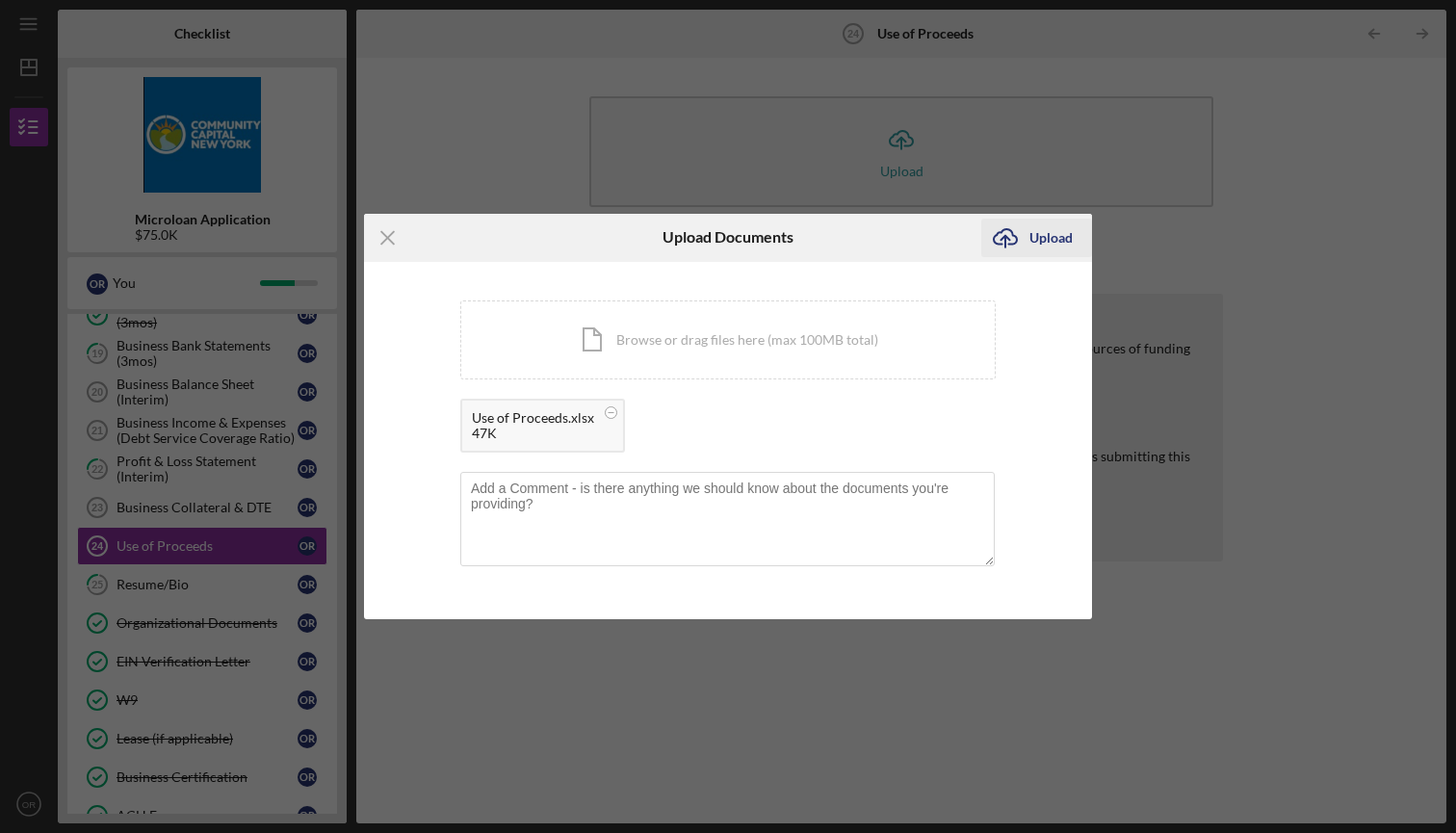 click on "Upload" at bounding box center [1051, 238] 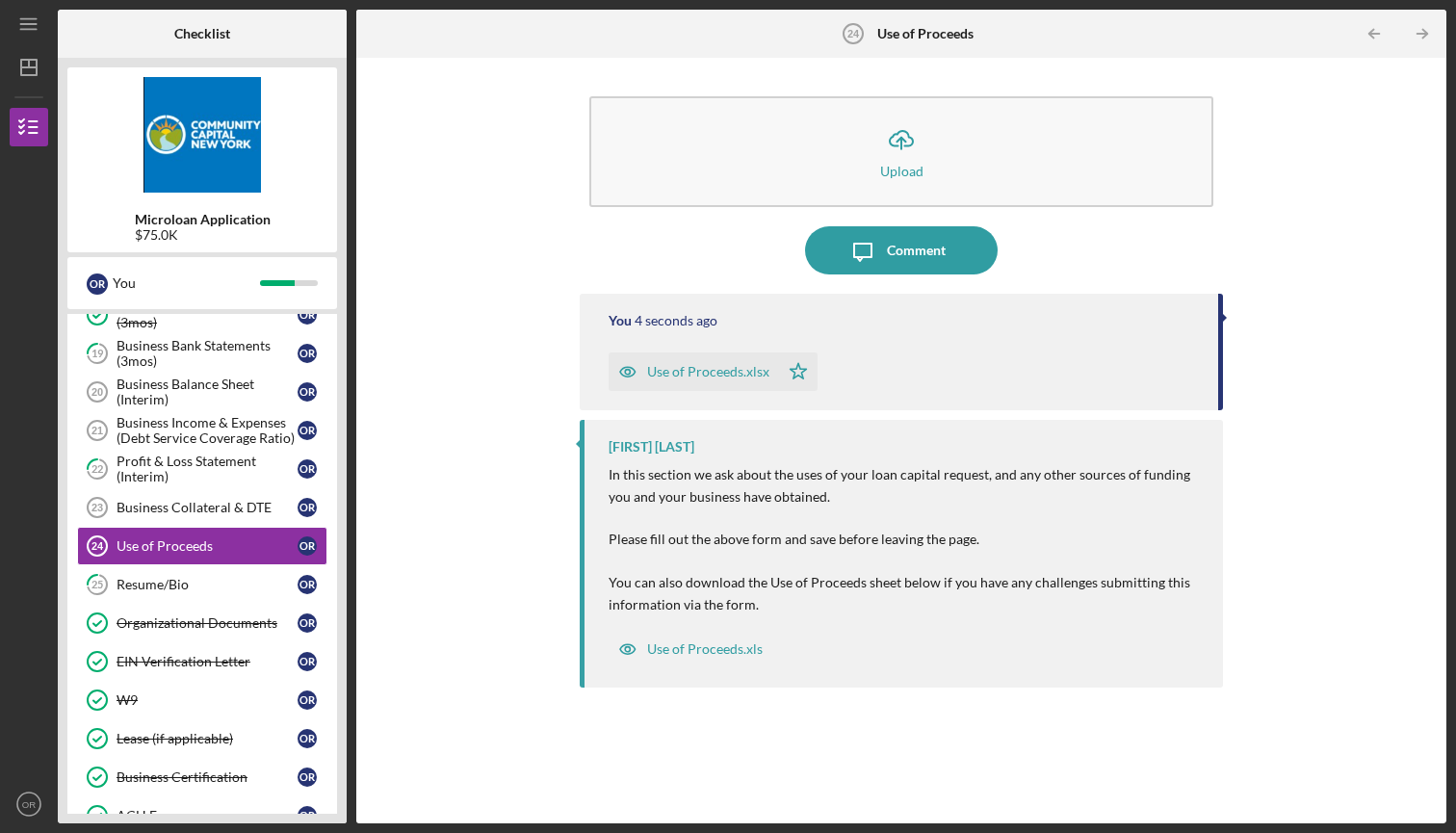 click on "Use of Proceeds.xlsx" at bounding box center (708, 372) 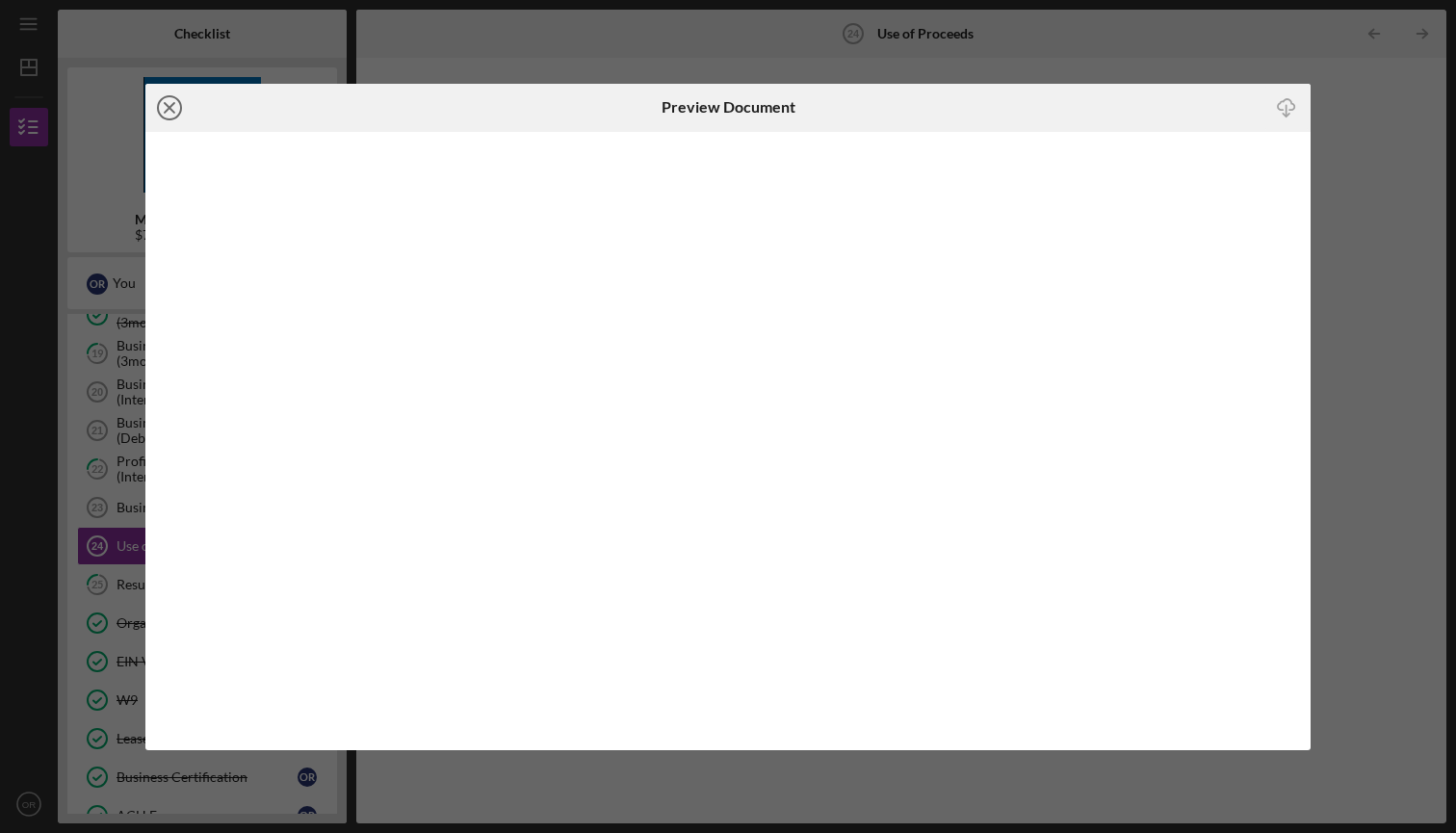 click on "Icon/Close" 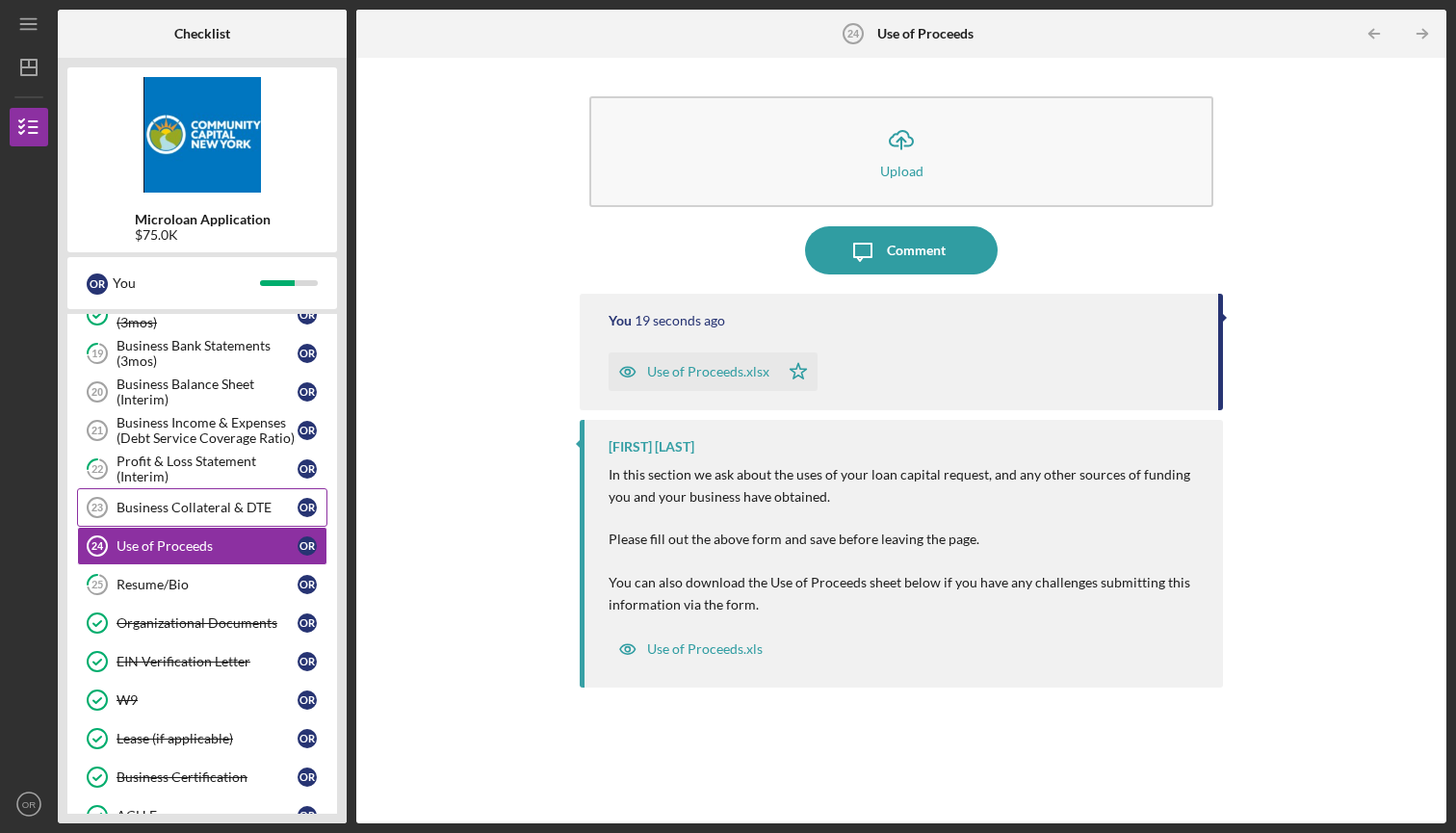click on "Business Collateral & DTE 23 Business Collateral & DTE O R" at bounding box center [202, 508] 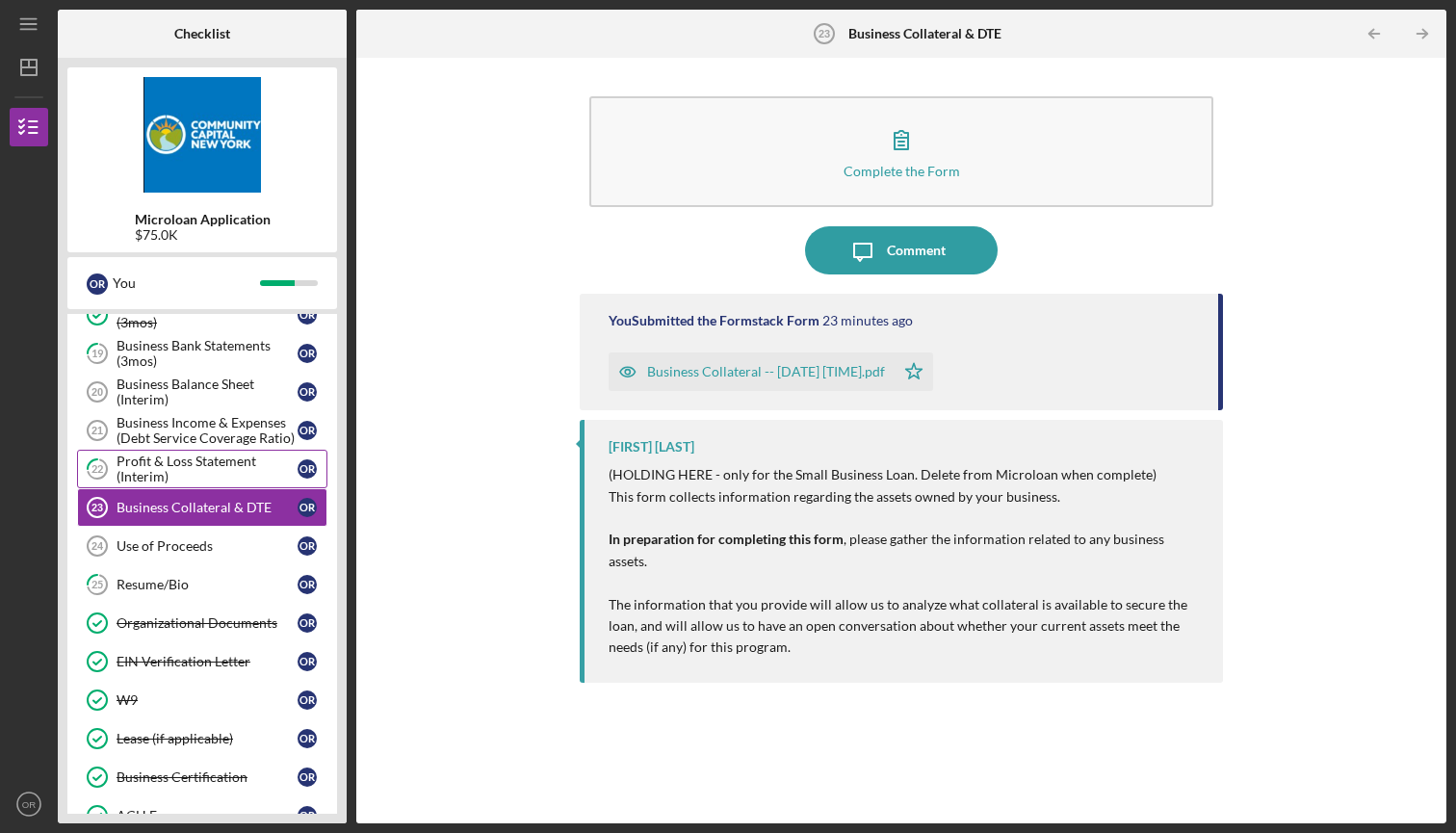 click on "Profit & Loss Statement (Interim)" at bounding box center (207, 469) 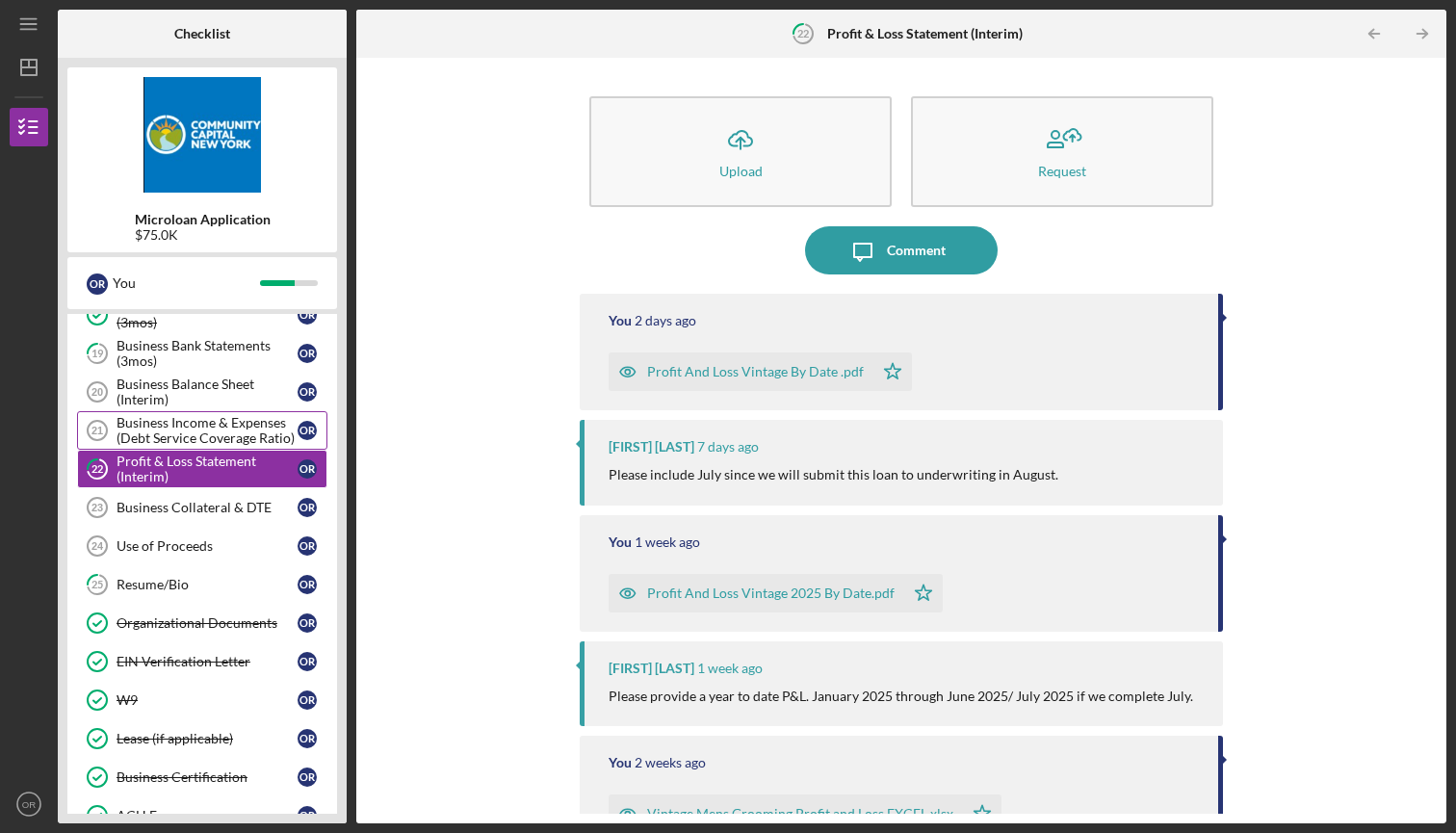 click on "Business Income & Expenses (Debt Service Coverage Ratio)" at bounding box center [207, 430] 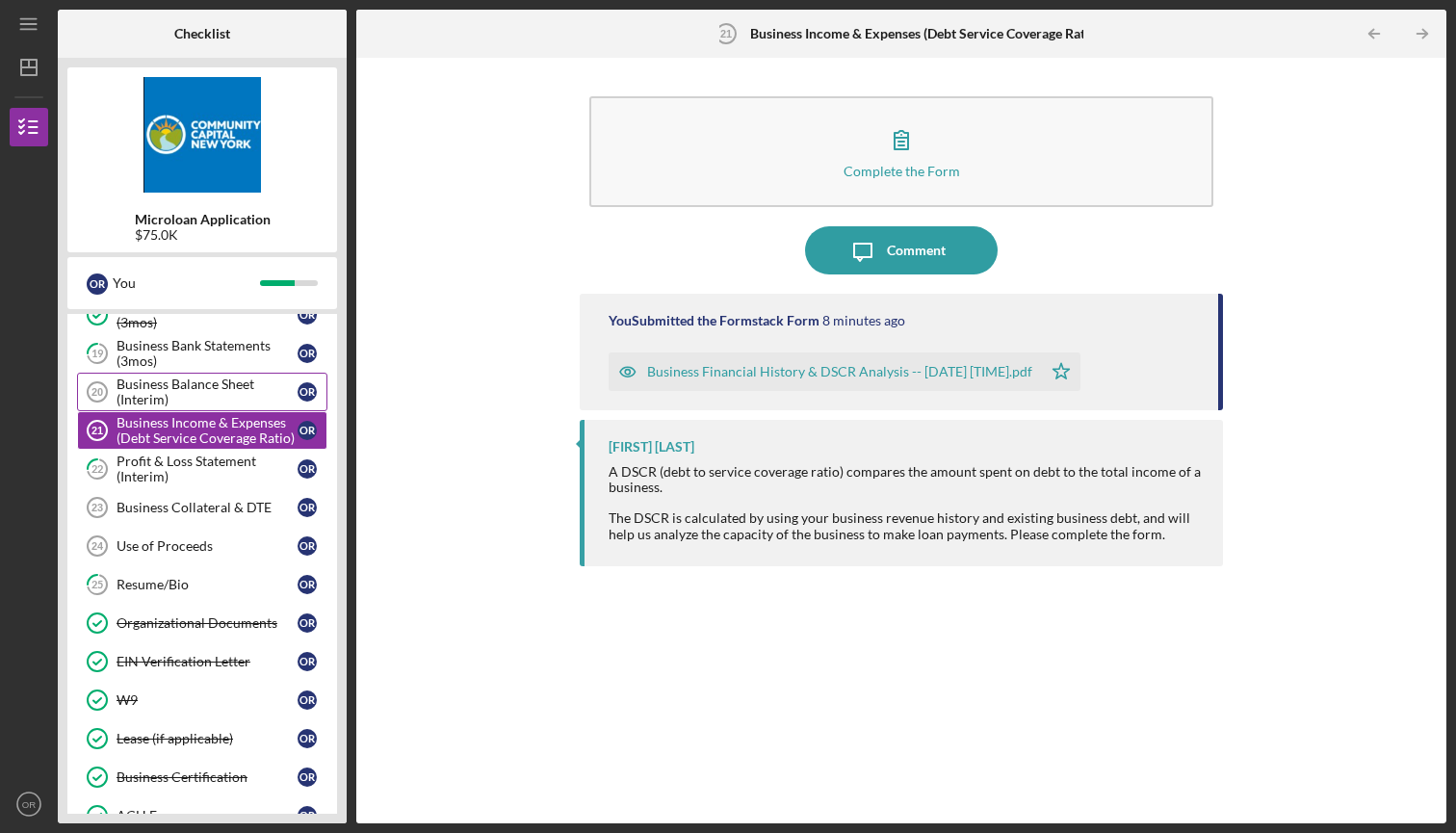 click on "Business Balance Sheet (Interim)" at bounding box center (207, 392) 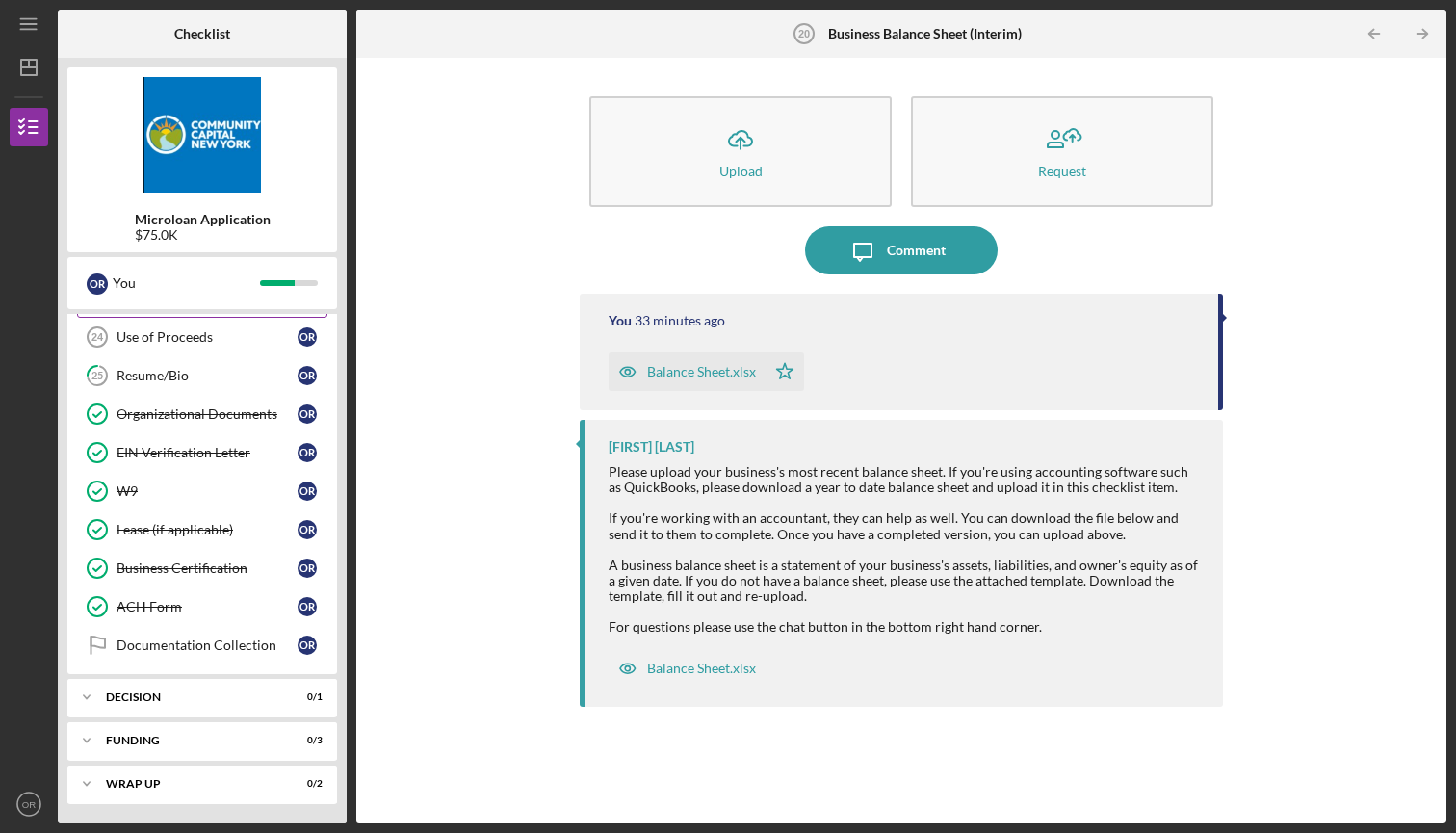 scroll, scrollTop: 546, scrollLeft: 0, axis: vertical 